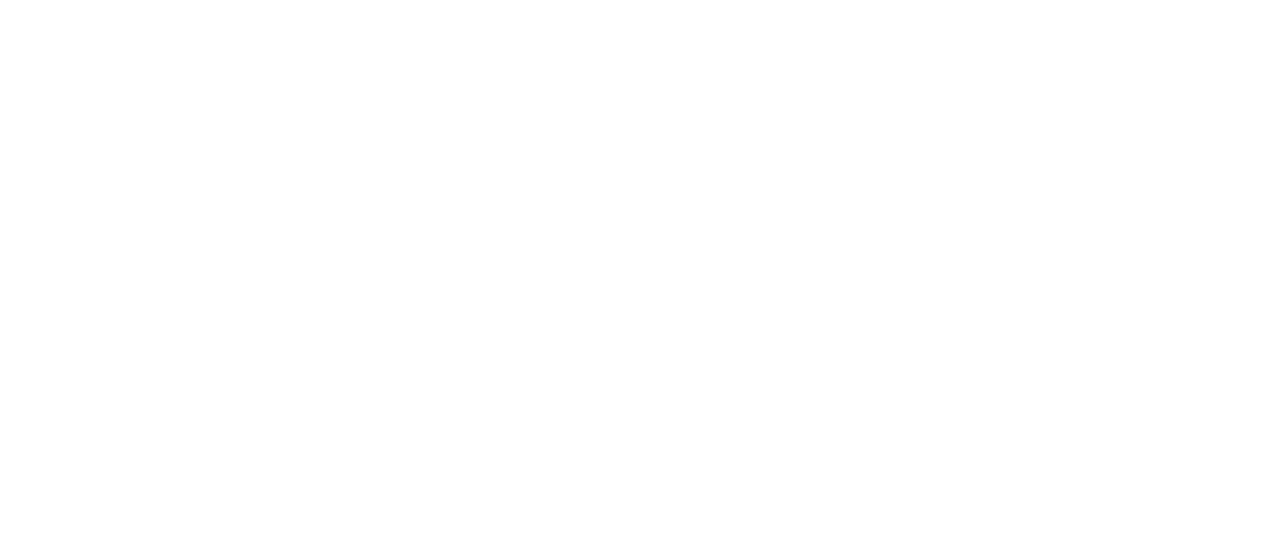 scroll, scrollTop: 0, scrollLeft: 0, axis: both 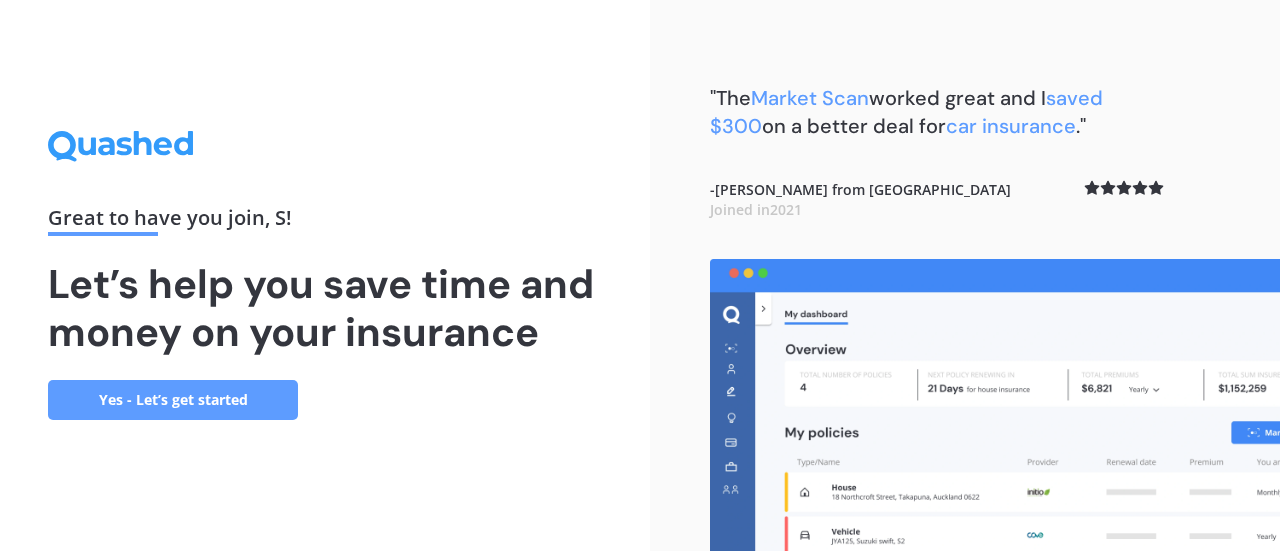 click on "Yes - Let’s get started" at bounding box center (173, 400) 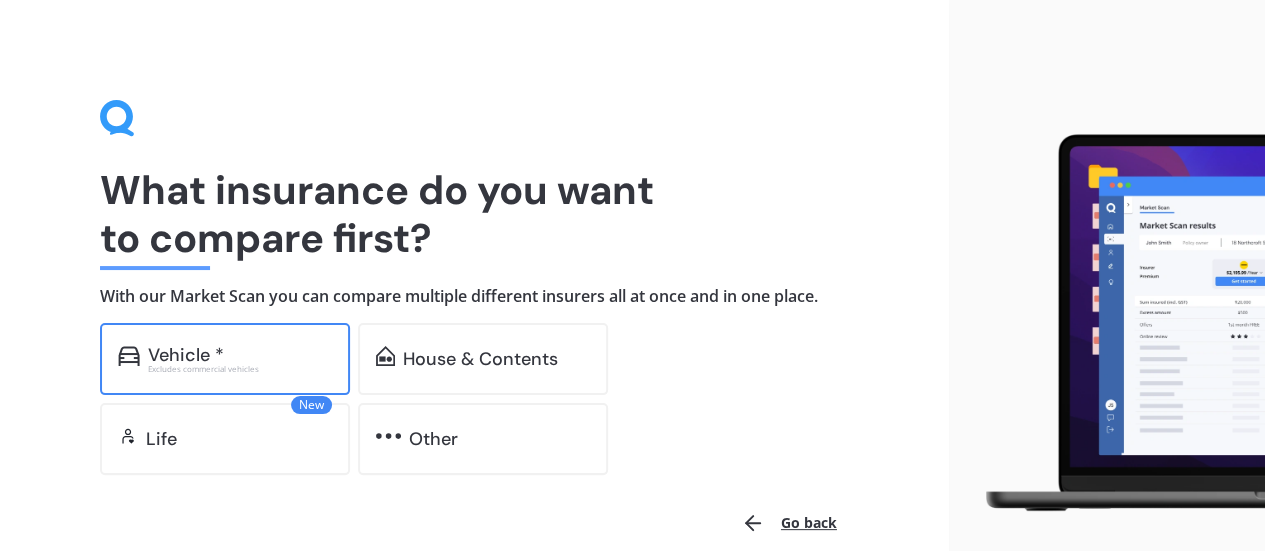 click on "Vehicle *" at bounding box center [240, 355] 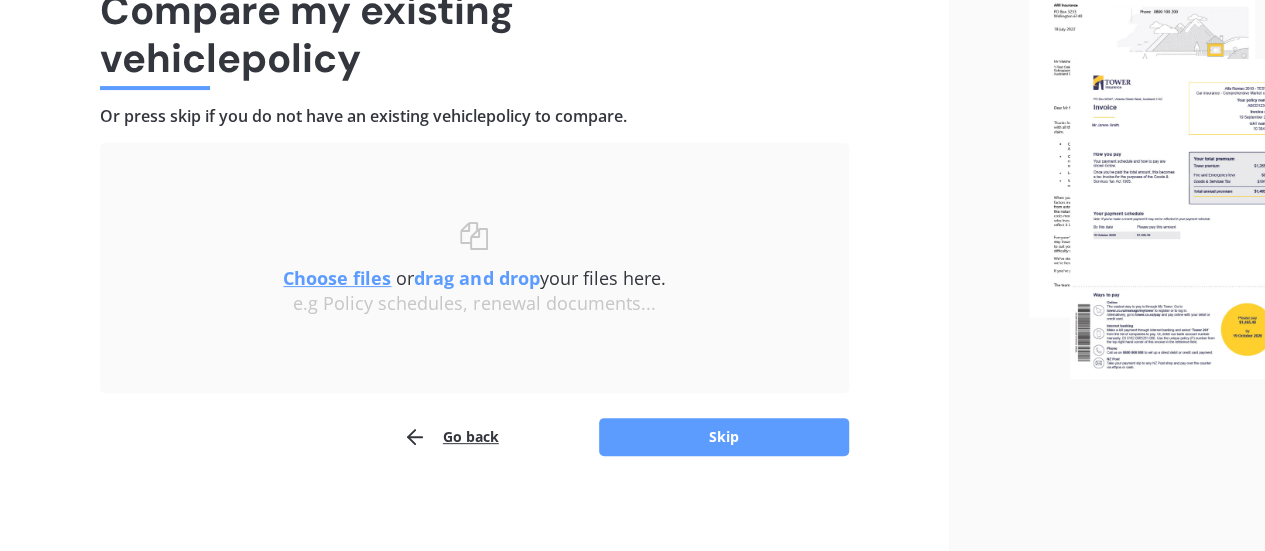 scroll, scrollTop: 185, scrollLeft: 0, axis: vertical 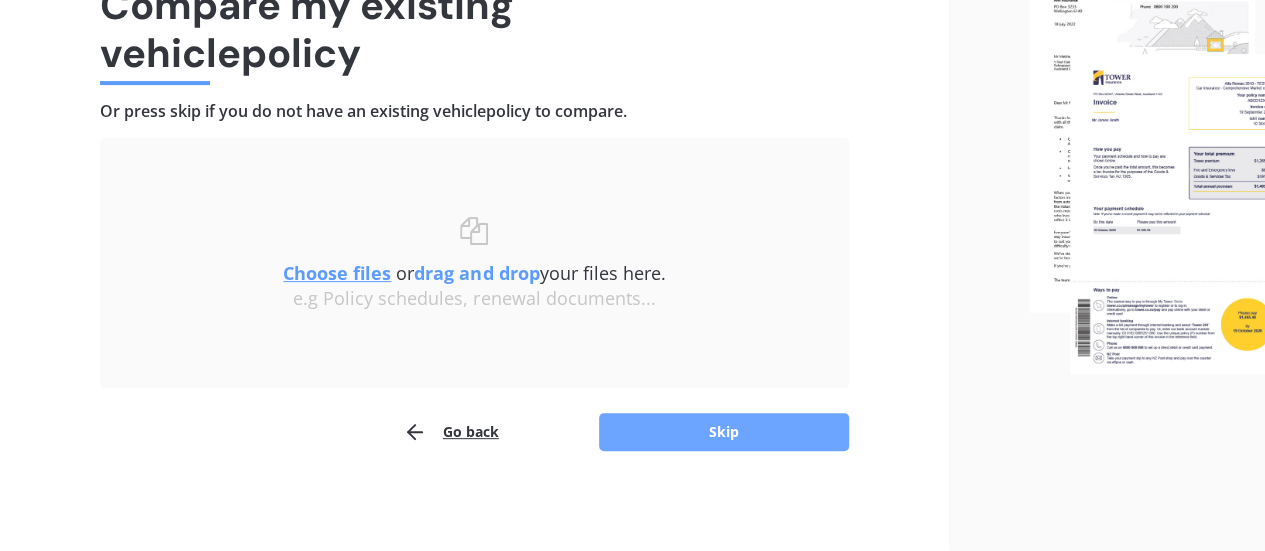 click on "Skip" at bounding box center (724, 432) 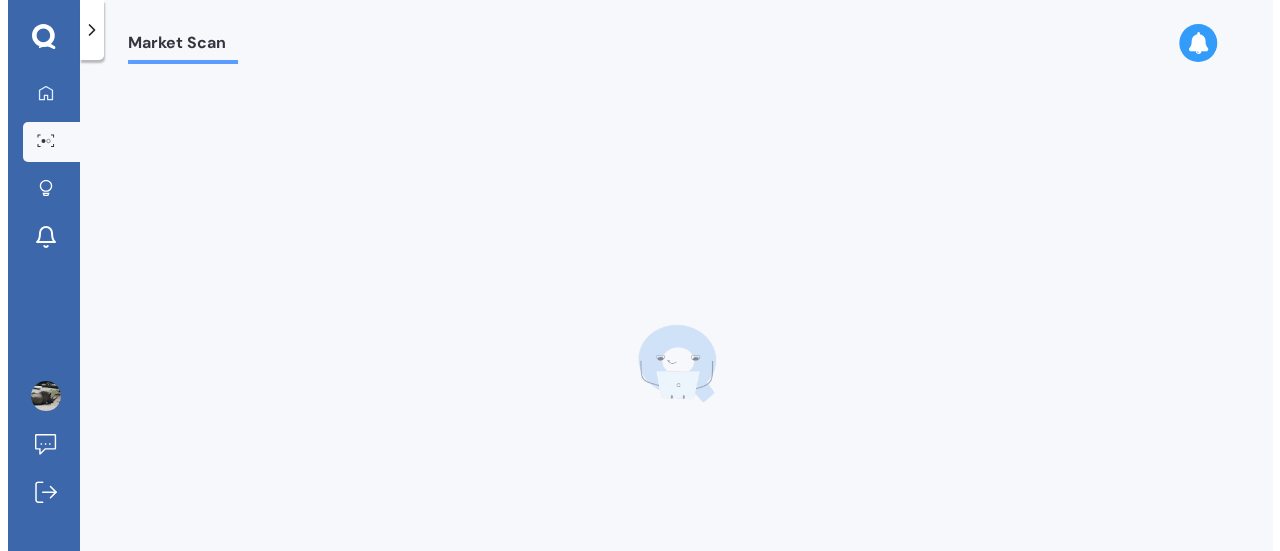 scroll, scrollTop: 0, scrollLeft: 0, axis: both 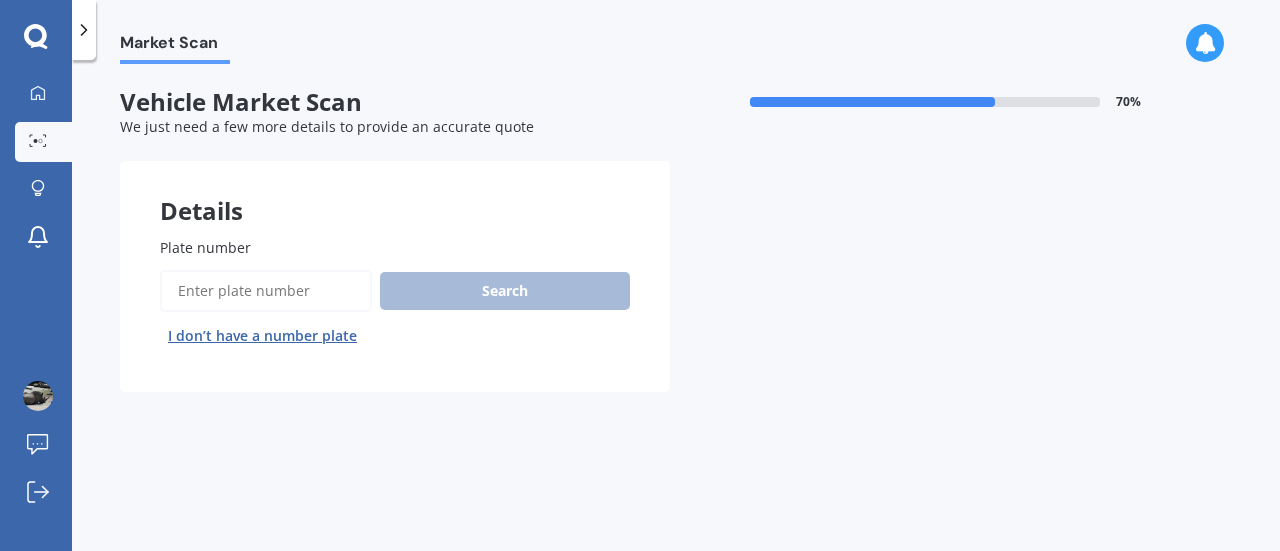 click on "Plate number" at bounding box center (266, 291) 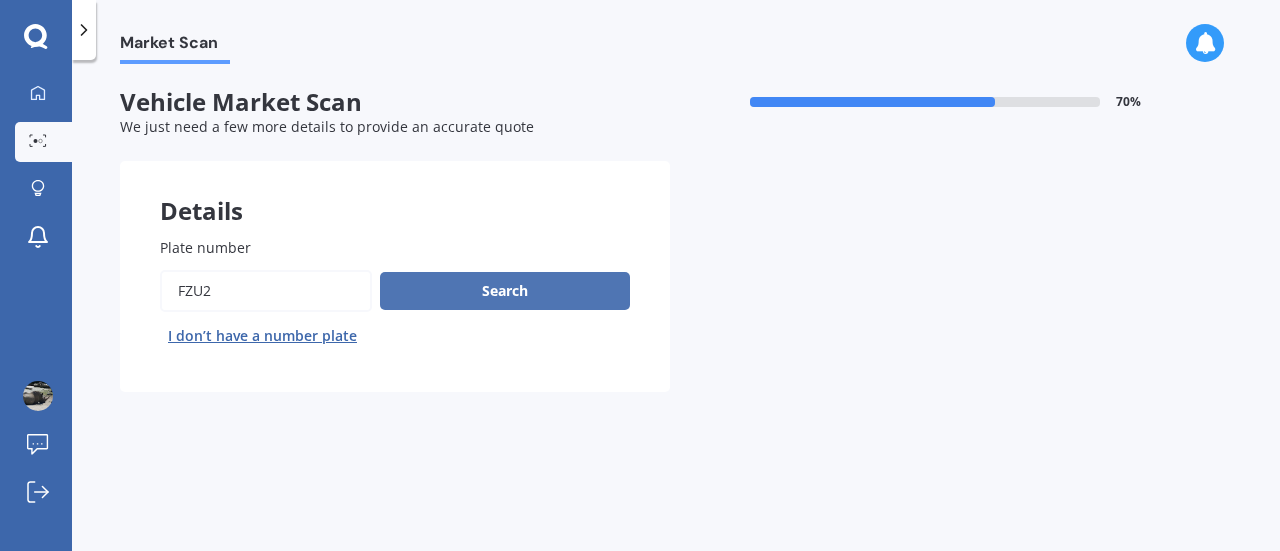 type on "FZU2" 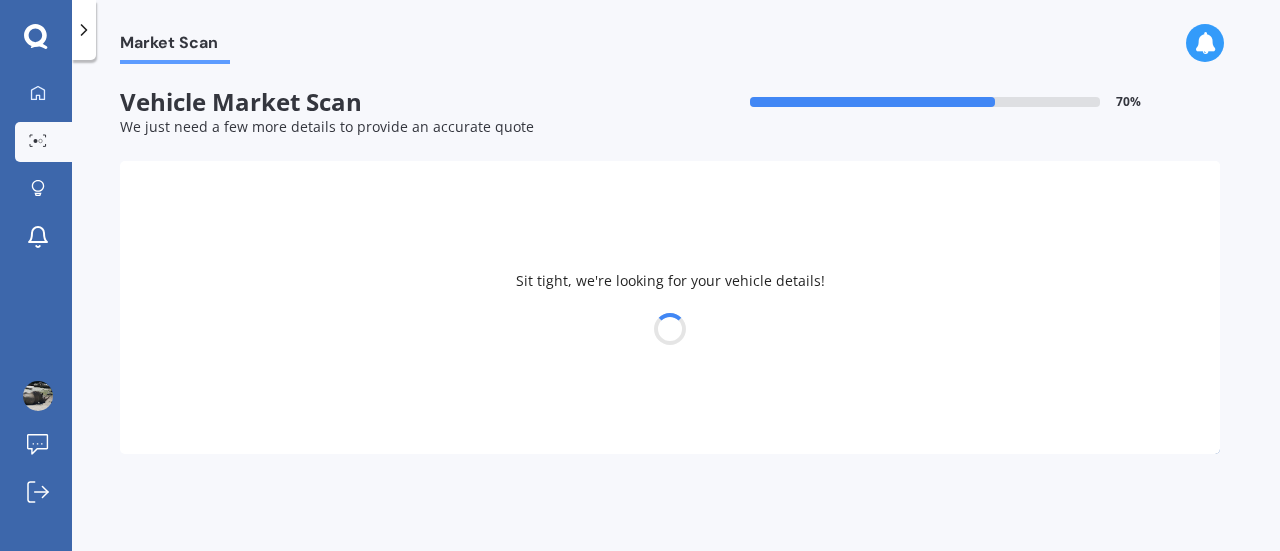 select on "HYUNDAI" 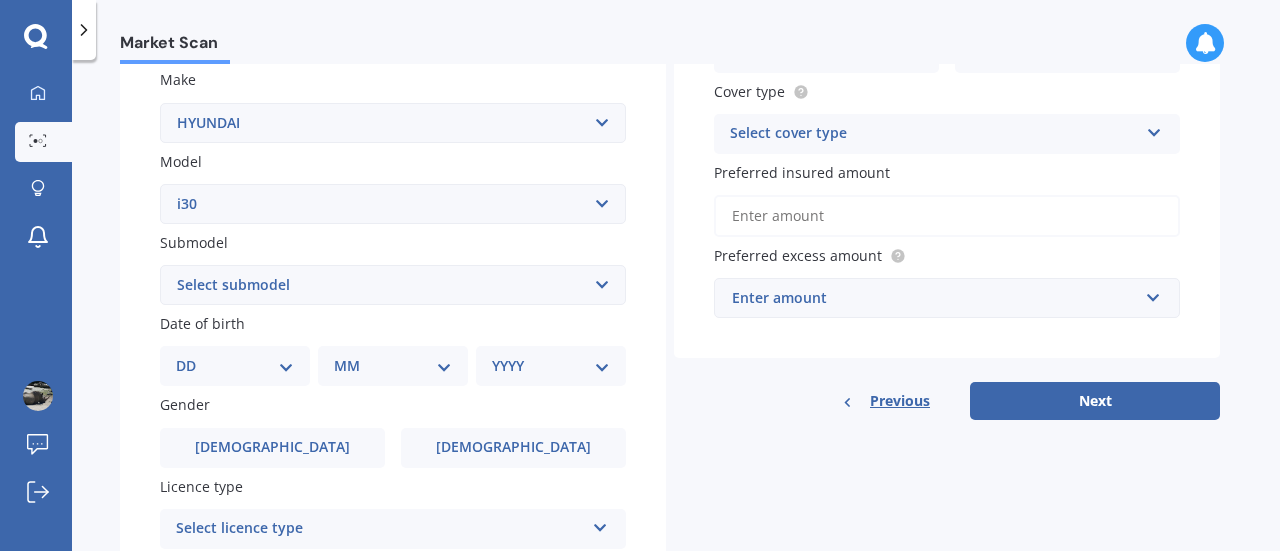 scroll, scrollTop: 377, scrollLeft: 0, axis: vertical 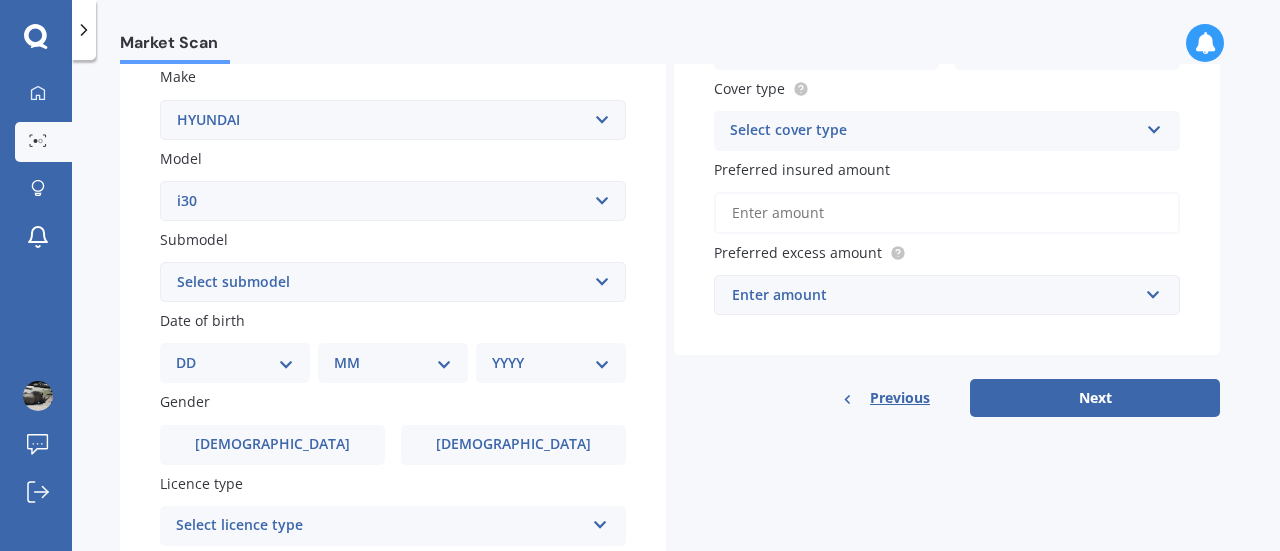 click on "Select submodel Diesel Turbo Hatchback Petrol Turbo Station Wagon 1.6A4" at bounding box center [393, 282] 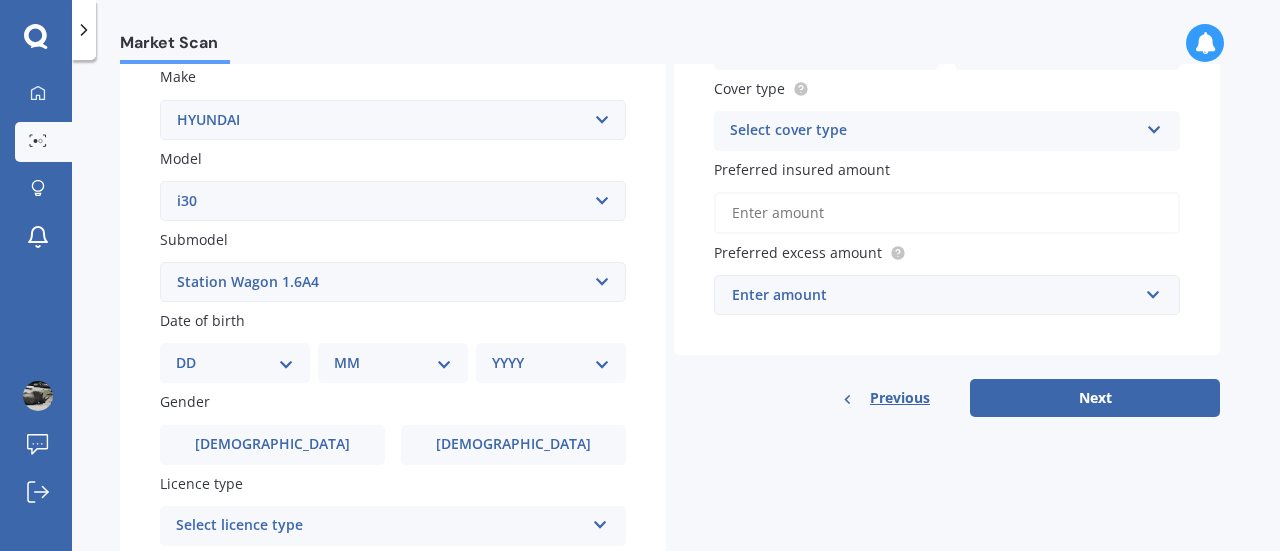 click on "Select submodel Diesel Turbo Hatchback Petrol Turbo Station Wagon 1.6A4" at bounding box center [393, 282] 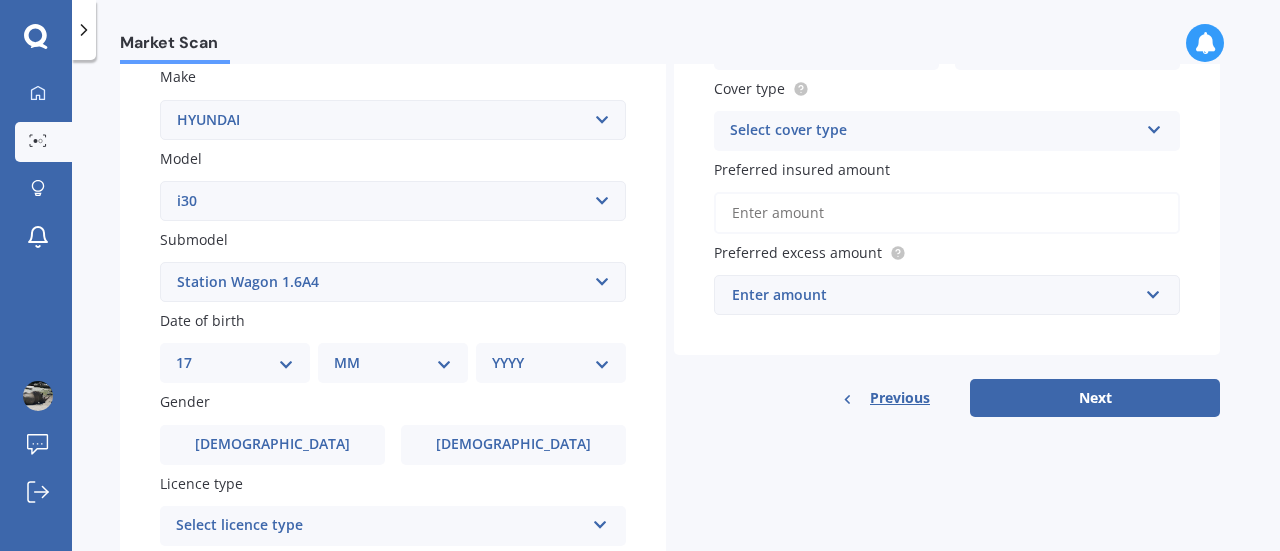 click on "DD 01 02 03 04 05 06 07 08 09 10 11 12 13 14 15 16 17 18 19 20 21 22 23 24 25 26 27 28 29 30 31" at bounding box center (235, 363) 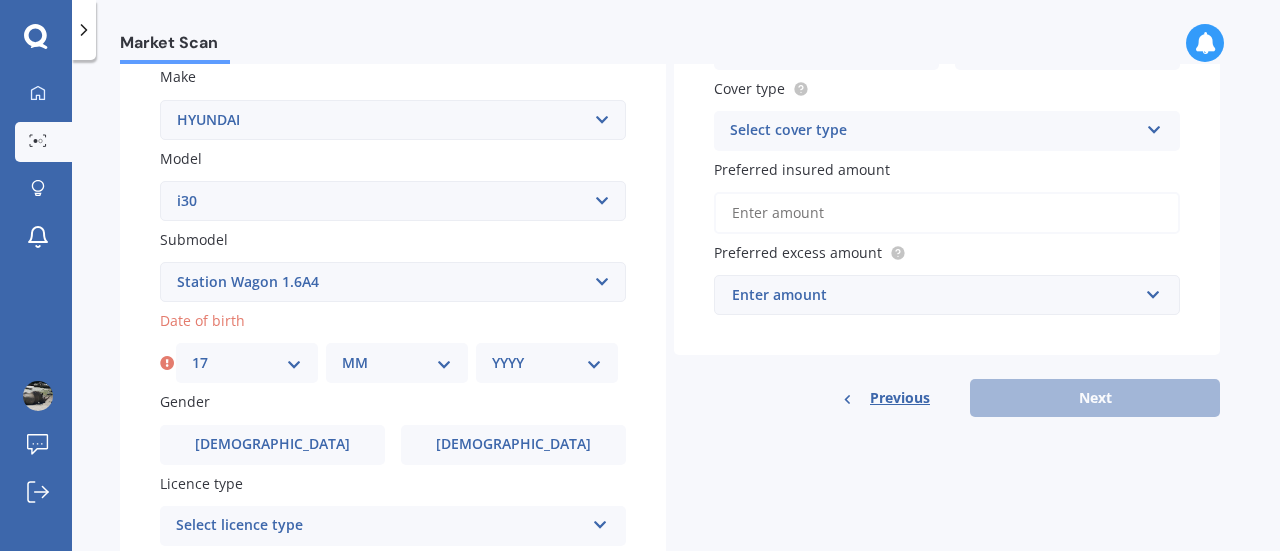 click on "DD 01 02 03 04 05 06 07 08 09 10 11 12 13 14 15 16 17 18 19 20 21 22 23 24 25 26 27 28 29 30 31" at bounding box center [247, 363] 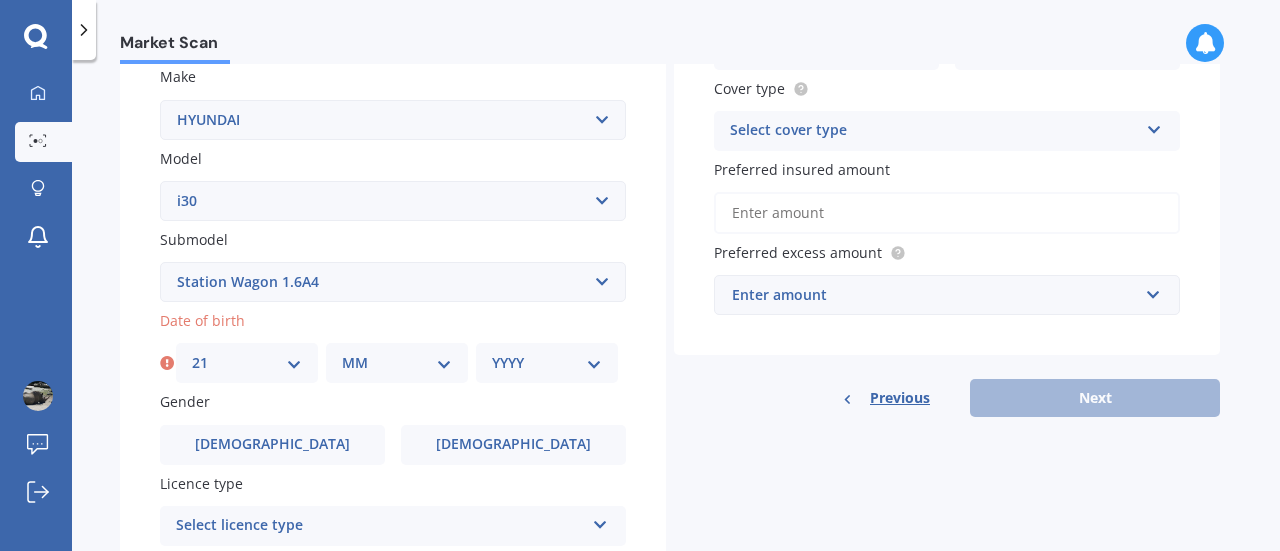 click on "DD 01 02 03 04 05 06 07 08 09 10 11 12 13 14 15 16 17 18 19 20 21 22 23 24 25 26 27 28 29 30 31" at bounding box center (247, 363) 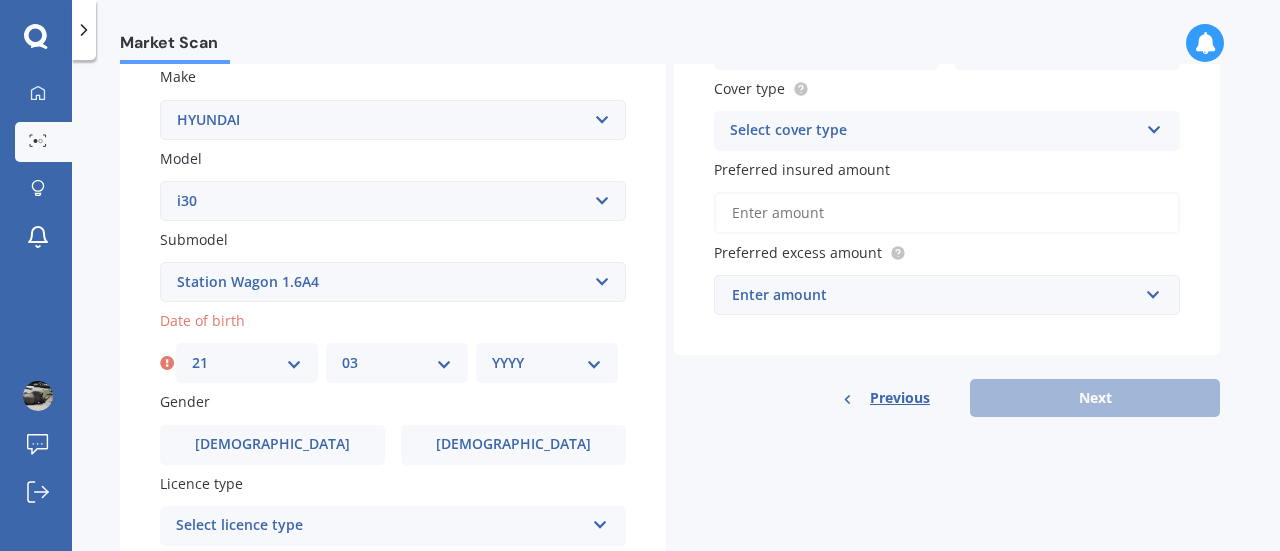 click on "MM 01 02 03 04 05 06 07 08 09 10 11 12" at bounding box center [397, 363] 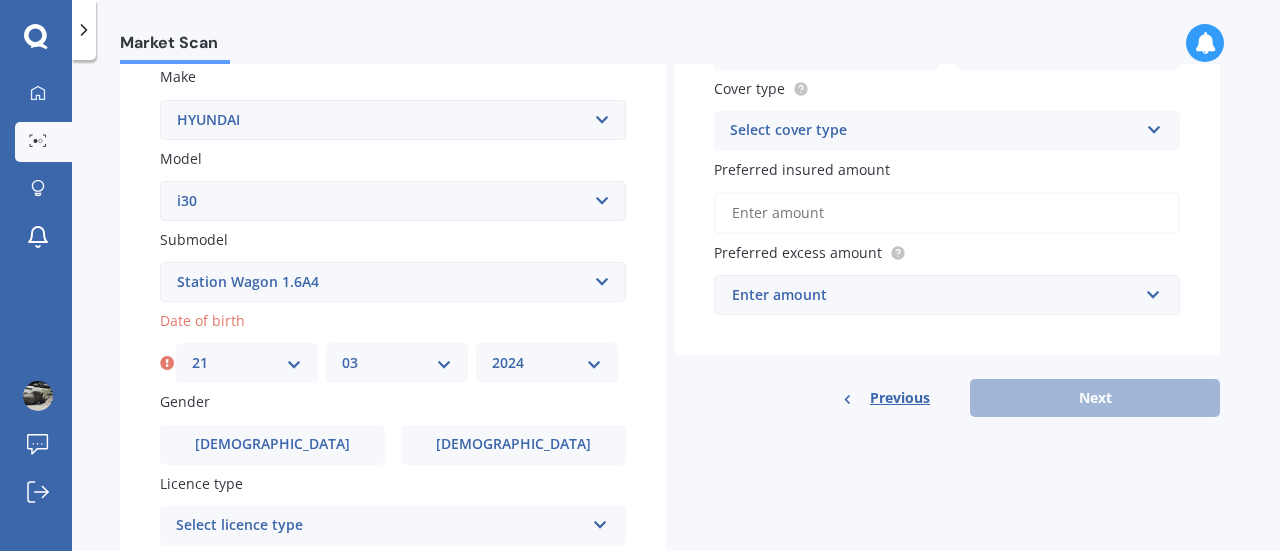 click on "YYYY 2025 2024 2023 2022 2021 2020 2019 2018 2017 2016 2015 2014 2013 2012 2011 2010 2009 2008 2007 2006 2005 2004 2003 2002 2001 2000 1999 1998 1997 1996 1995 1994 1993 1992 1991 1990 1989 1988 1987 1986 1985 1984 1983 1982 1981 1980 1979 1978 1977 1976 1975 1974 1973 1972 1971 1970 1969 1968 1967 1966 1965 1964 1963 1962 1961 1960 1959 1958 1957 1956 1955 1954 1953 1952 1951 1950 1949 1948 1947 1946 1945 1944 1943 1942 1941 1940 1939 1938 1937 1936 1935 1934 1933 1932 1931 1930 1929 1928 1927 1926" at bounding box center (547, 363) 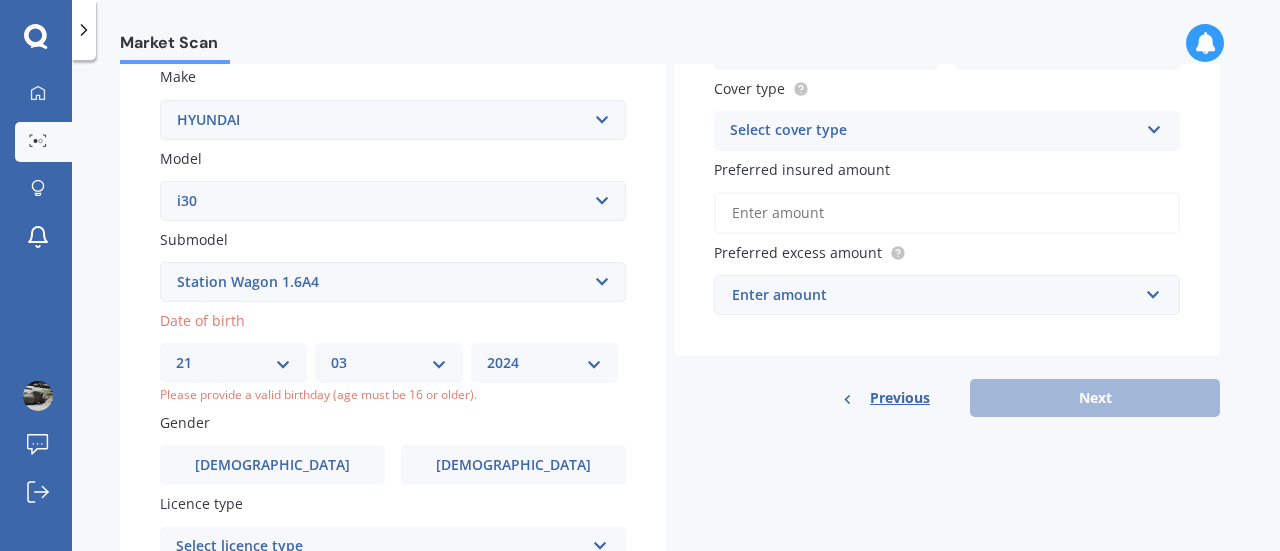 click on "YYYY 2025 2024 2023 2022 2021 2020 2019 2018 2017 2016 2015 2014 2013 2012 2011 2010 2009 2008 2007 2006 2005 2004 2003 2002 2001 2000 1999 1998 1997 1996 1995 1994 1993 1992 1991 1990 1989 1988 1987 1986 1985 1984 1983 1982 1981 1980 1979 1978 1977 1976 1975 1974 1973 1972 1971 1970 1969 1968 1967 1966 1965 1964 1963 1962 1961 1960 1959 1958 1957 1956 1955 1954 1953 1952 1951 1950 1949 1948 1947 1946 1945 1944 1943 1942 1941 1940 1939 1938 1937 1936 1935 1934 1933 1932 1931 1930 1929 1928 1927 1926" at bounding box center [544, 363] 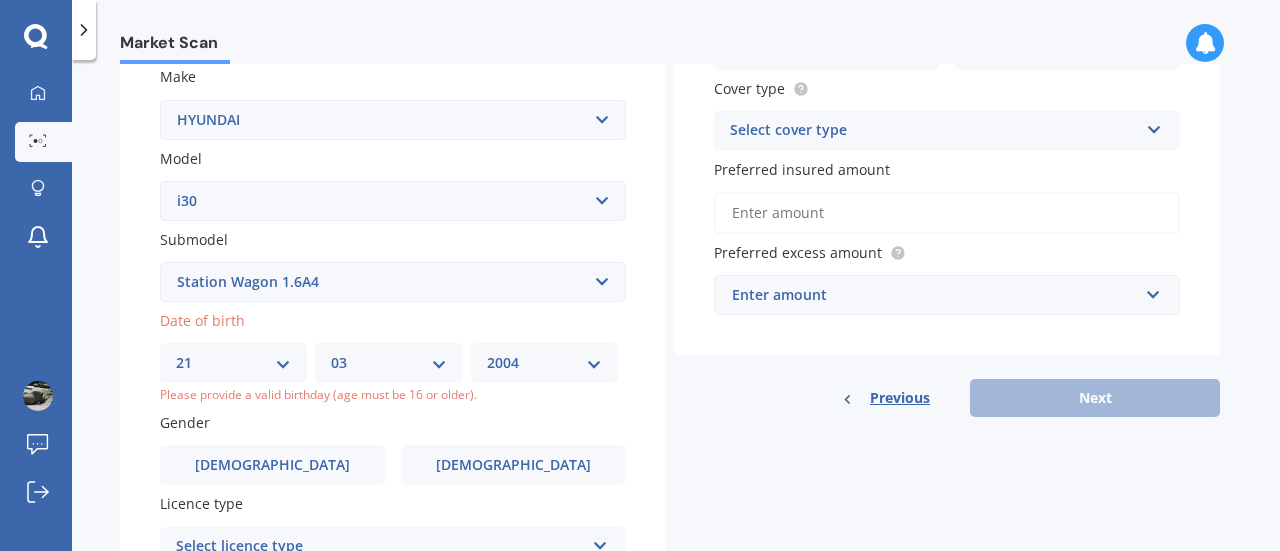 click on "YYYY 2025 2024 2023 2022 2021 2020 2019 2018 2017 2016 2015 2014 2013 2012 2011 2010 2009 2008 2007 2006 2005 2004 2003 2002 2001 2000 1999 1998 1997 1996 1995 1994 1993 1992 1991 1990 1989 1988 1987 1986 1985 1984 1983 1982 1981 1980 1979 1978 1977 1976 1975 1974 1973 1972 1971 1970 1969 1968 1967 1966 1965 1964 1963 1962 1961 1960 1959 1958 1957 1956 1955 1954 1953 1952 1951 1950 1949 1948 1947 1946 1945 1944 1943 1942 1941 1940 1939 1938 1937 1936 1935 1934 1933 1932 1931 1930 1929 1928 1927 1926" at bounding box center (544, 363) 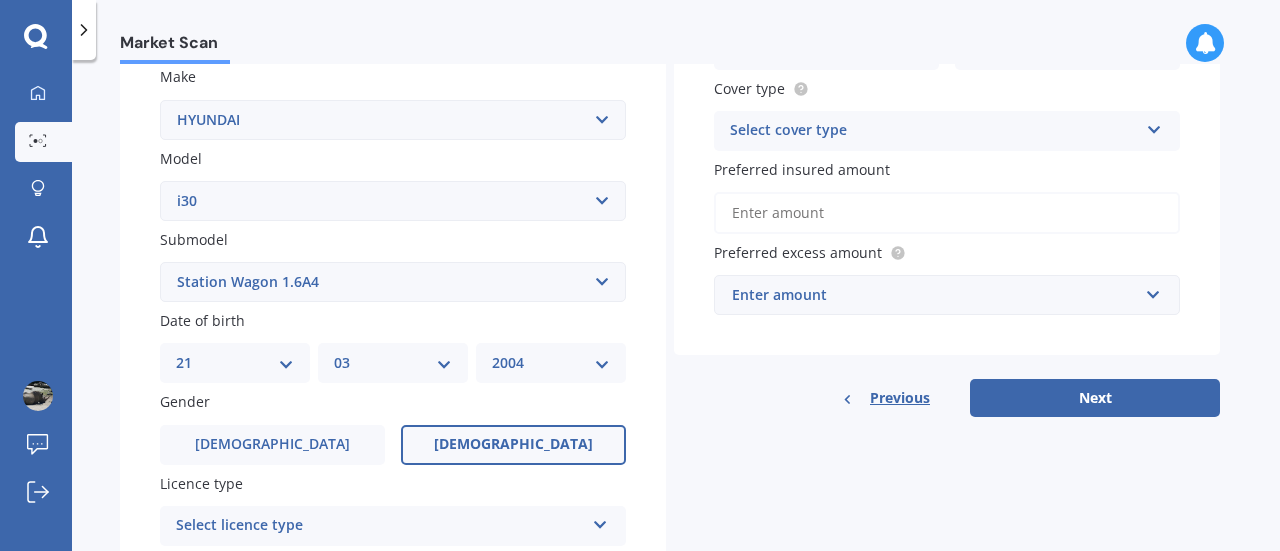 click on "Female" at bounding box center [513, 444] 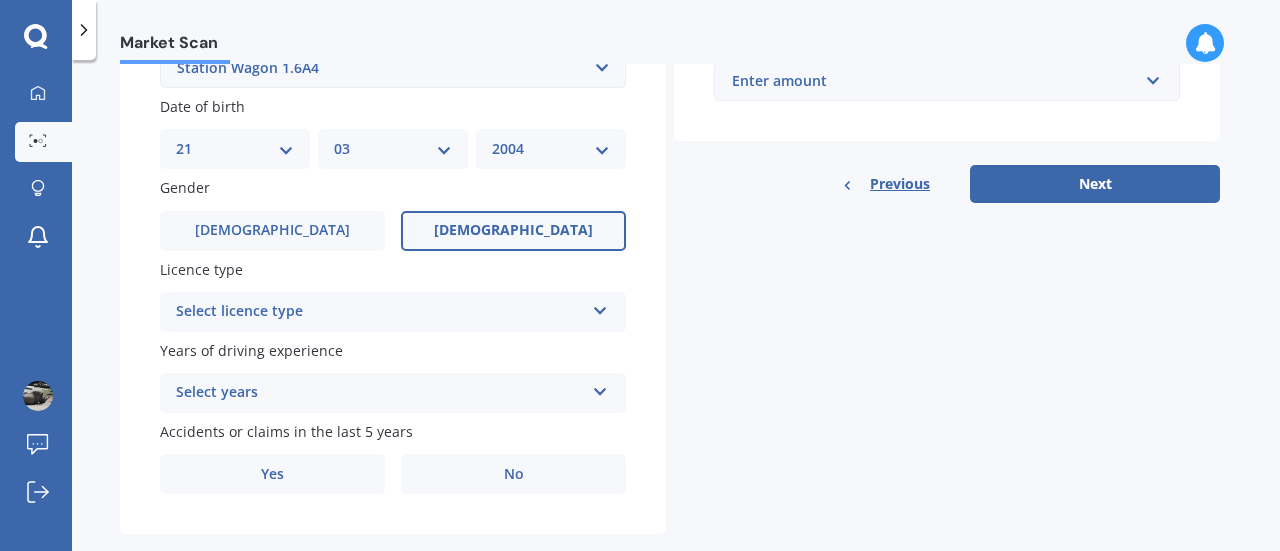 scroll, scrollTop: 594, scrollLeft: 0, axis: vertical 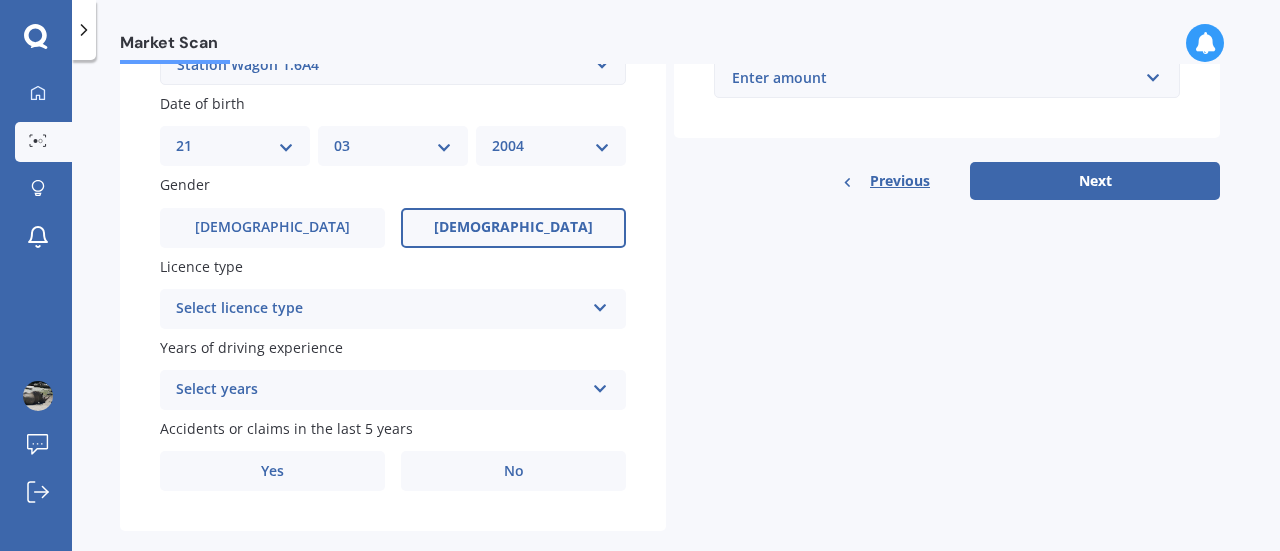 click at bounding box center (600, 304) 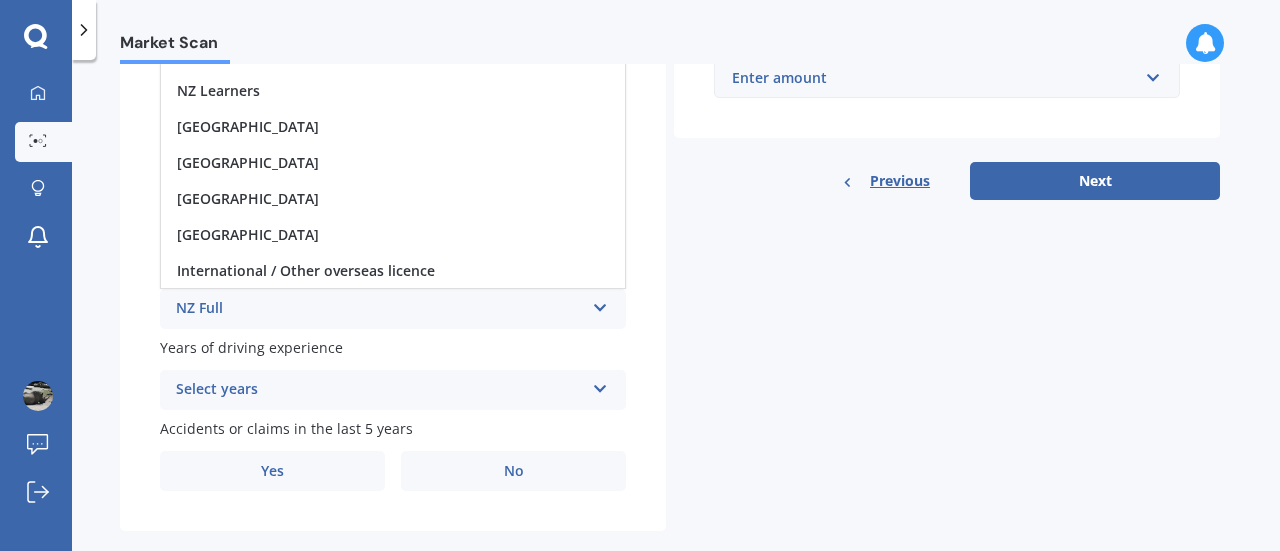 scroll, scrollTop: 0, scrollLeft: 0, axis: both 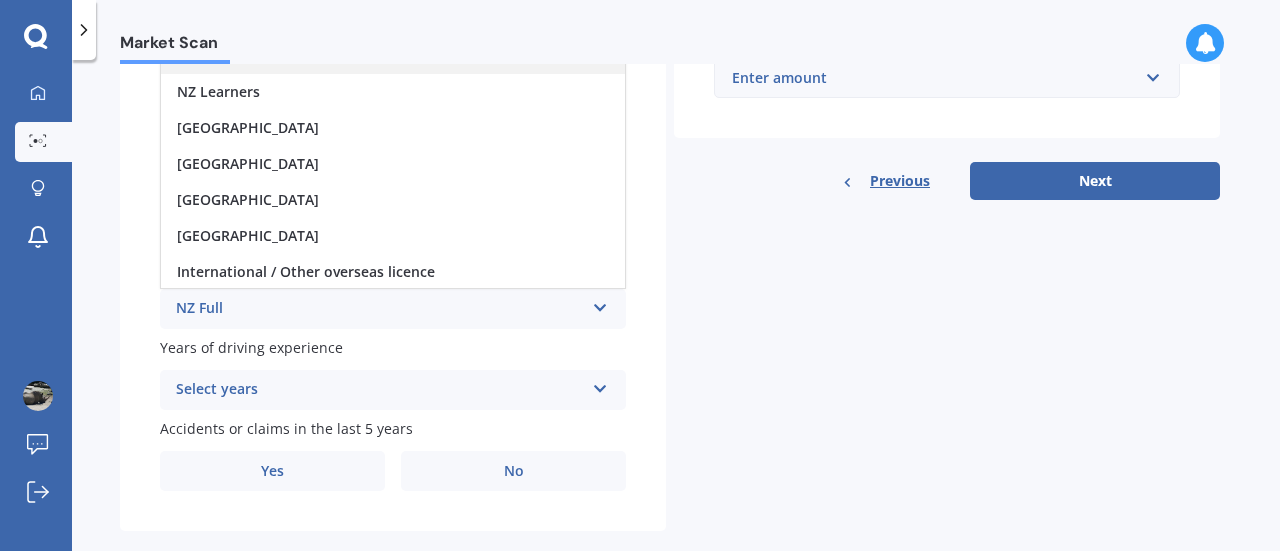 click on "NZ Restricted" at bounding box center (393, 56) 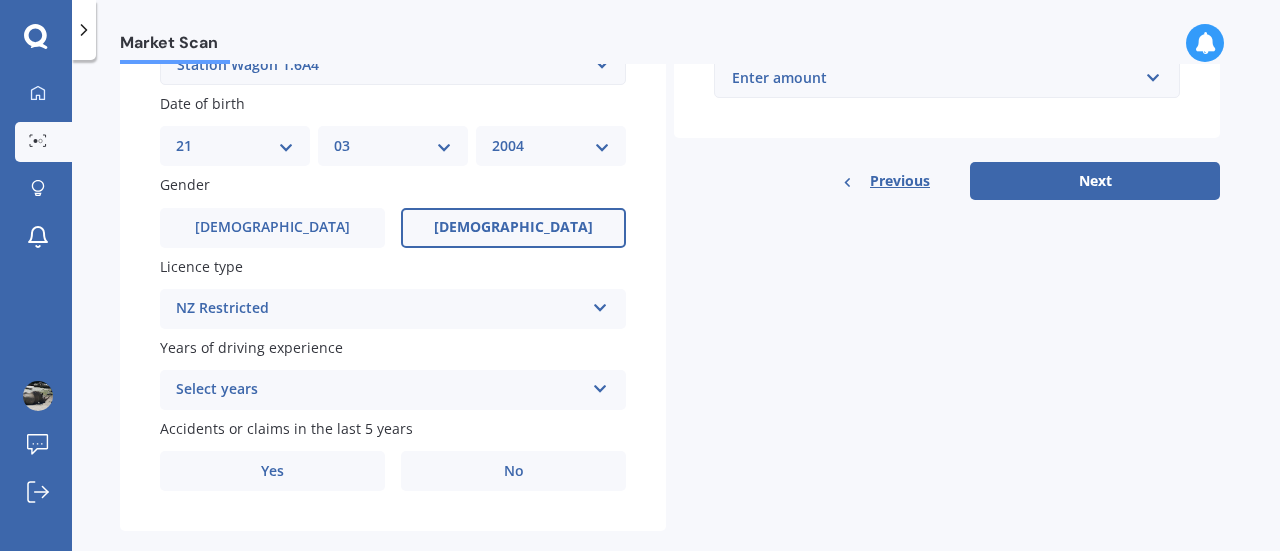 click on "Select years 5 or more years 4 years 3 years 2 years 1 year" at bounding box center (393, 390) 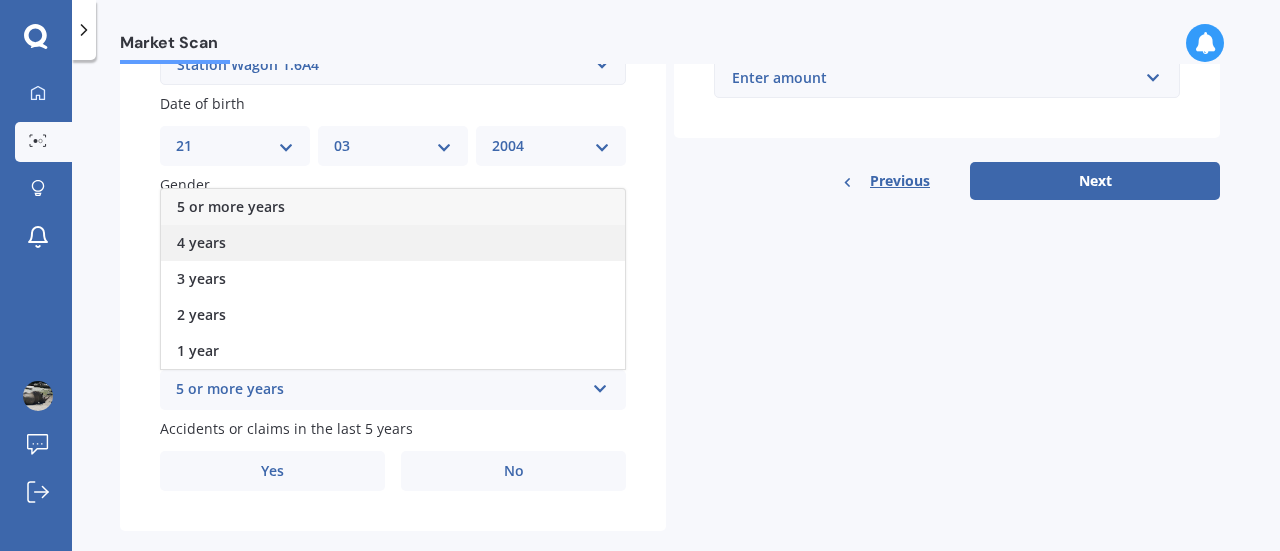 click on "4 years" at bounding box center (393, 243) 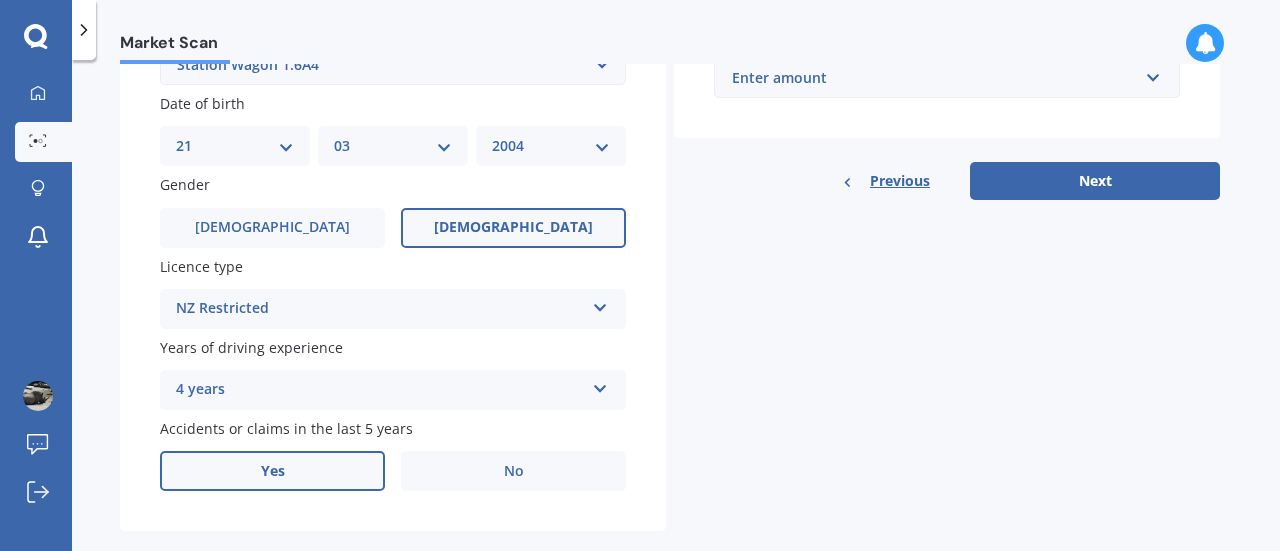 click on "Yes" at bounding box center [272, 471] 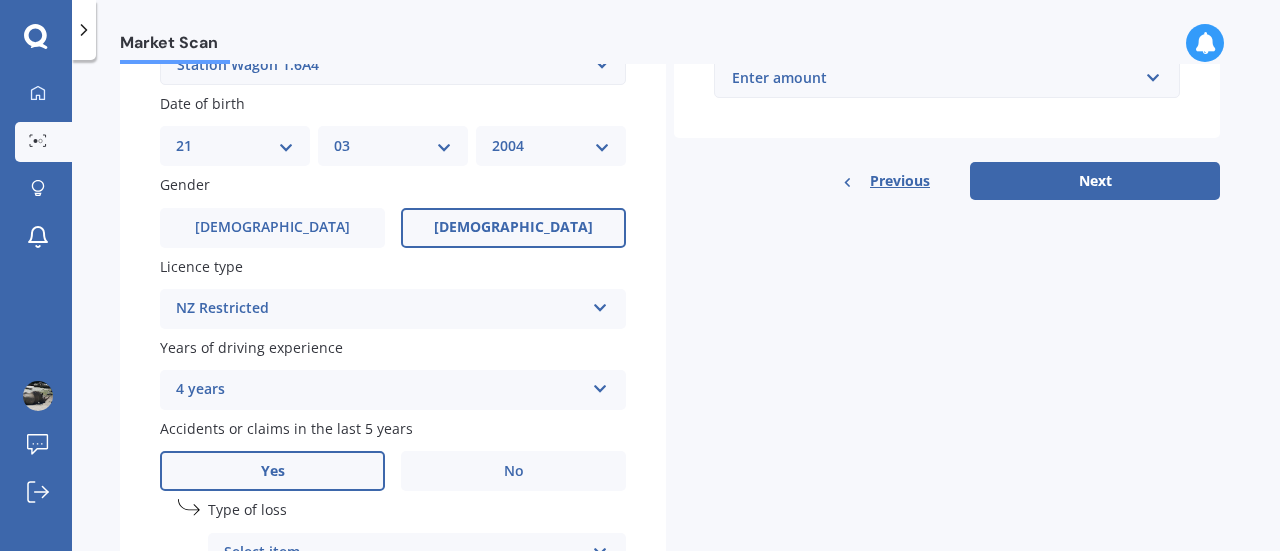 drag, startPoint x: 1268, startPoint y: 314, endPoint x: 1279, endPoint y: 378, distance: 64.93843 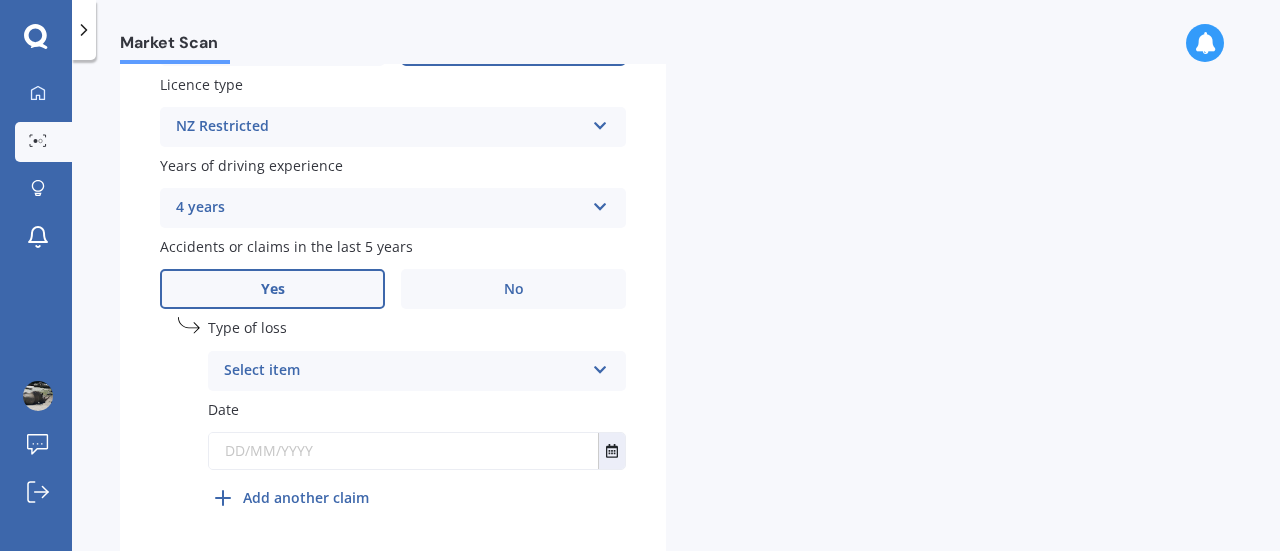 scroll, scrollTop: 780, scrollLeft: 0, axis: vertical 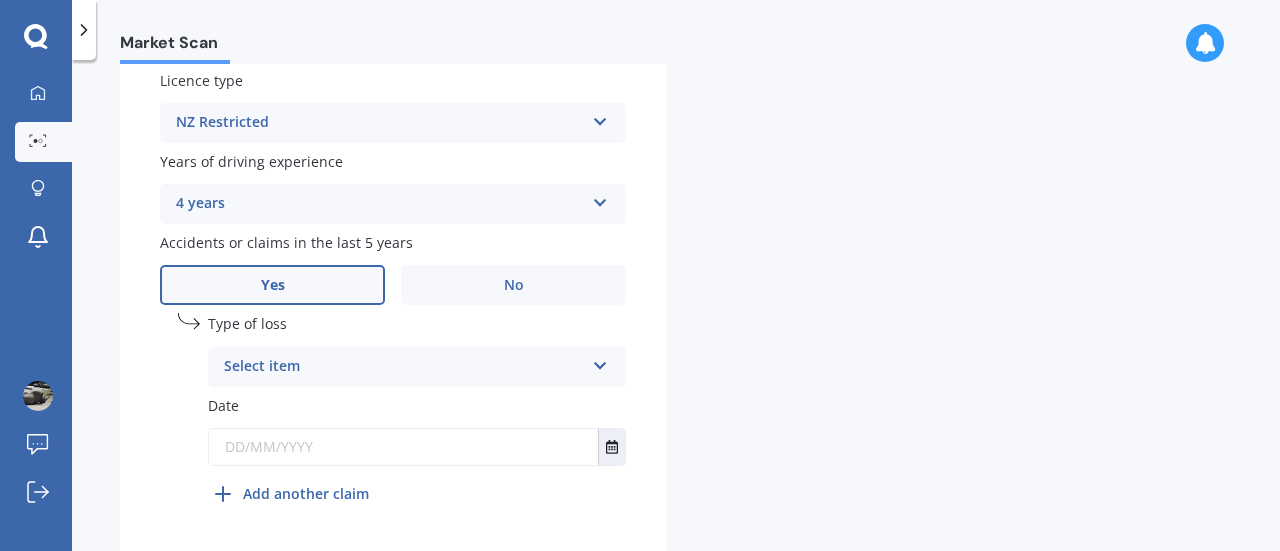 click at bounding box center (600, 362) 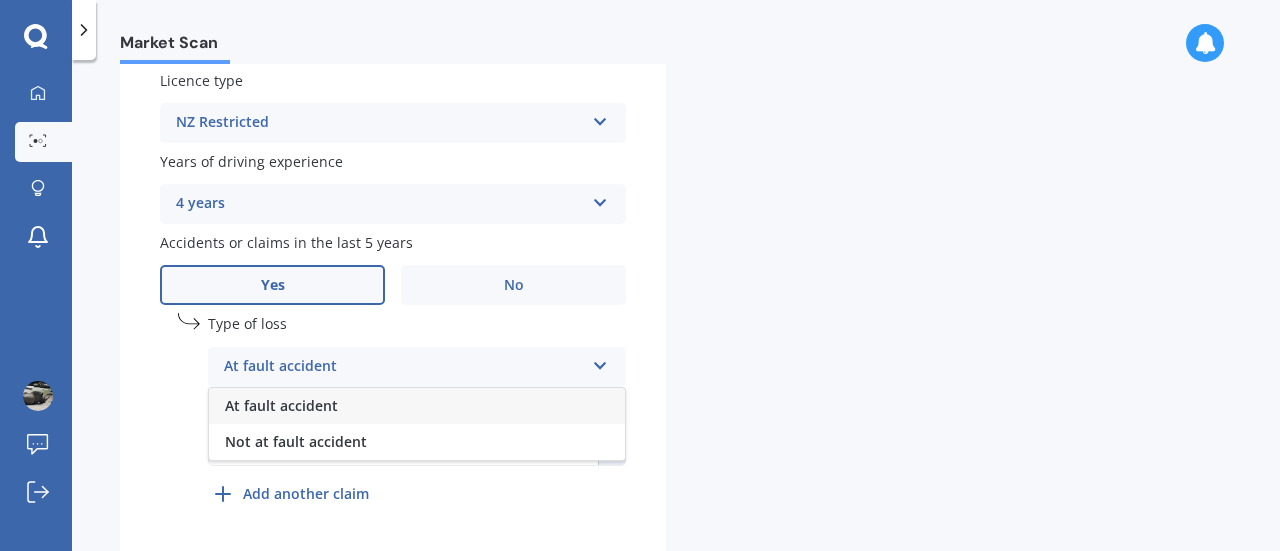 click on "At fault accident" at bounding box center (417, 406) 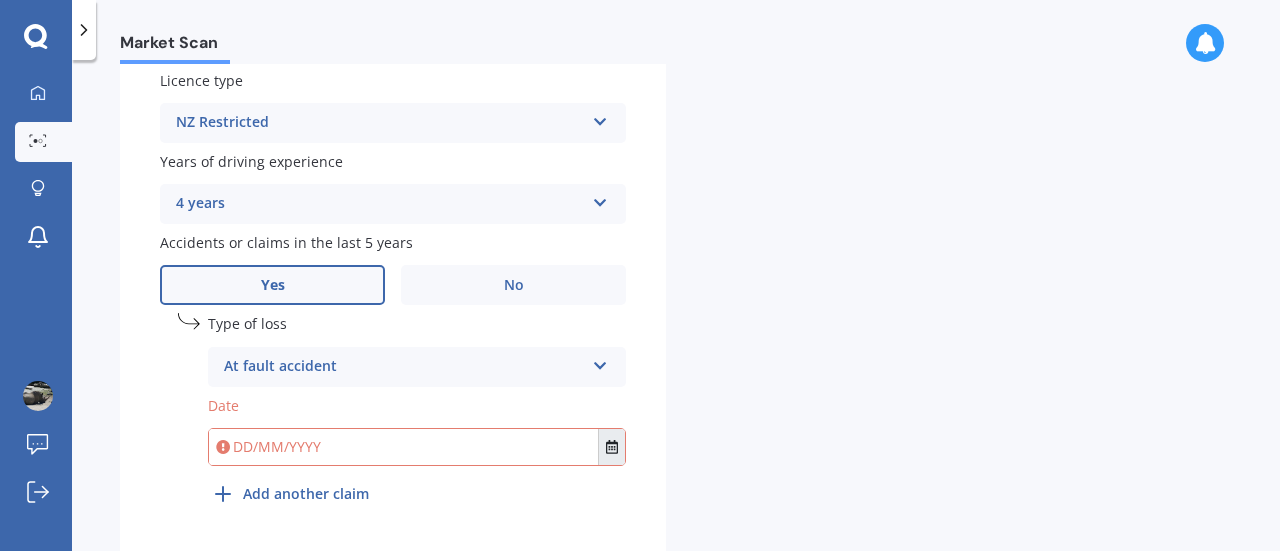 click at bounding box center [611, 447] 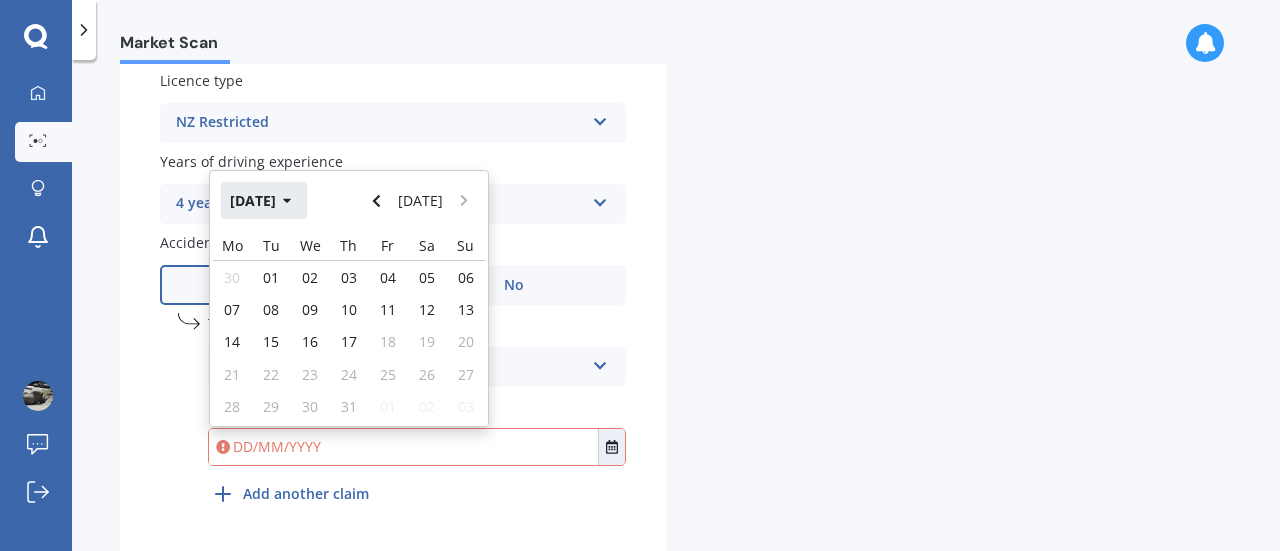 click on "Jul 2025" at bounding box center (264, 200) 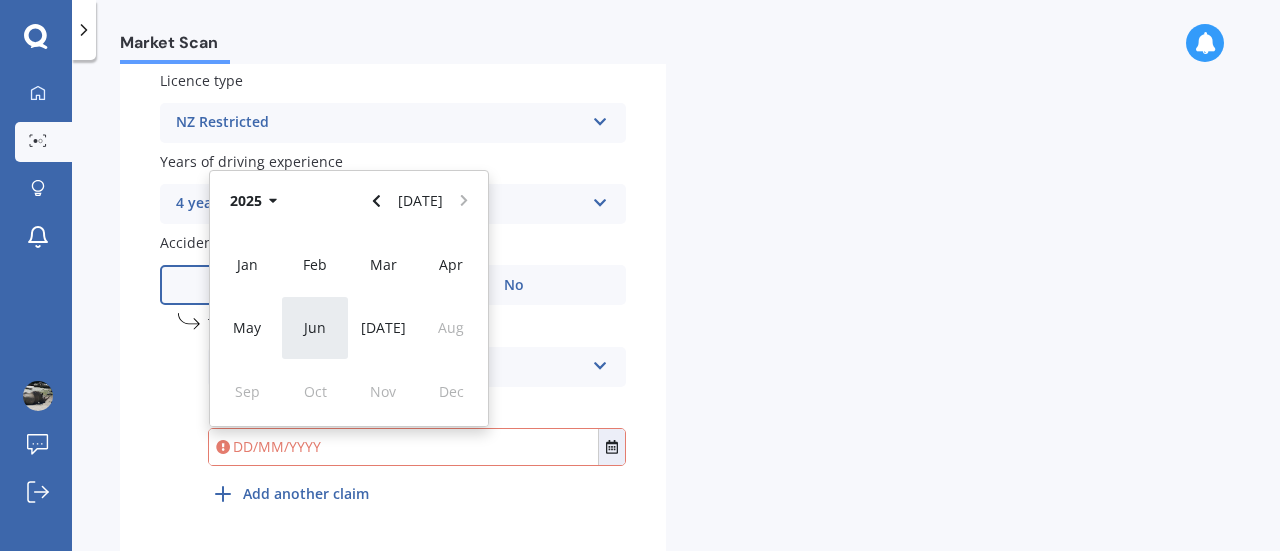 click on "Jun" at bounding box center [315, 327] 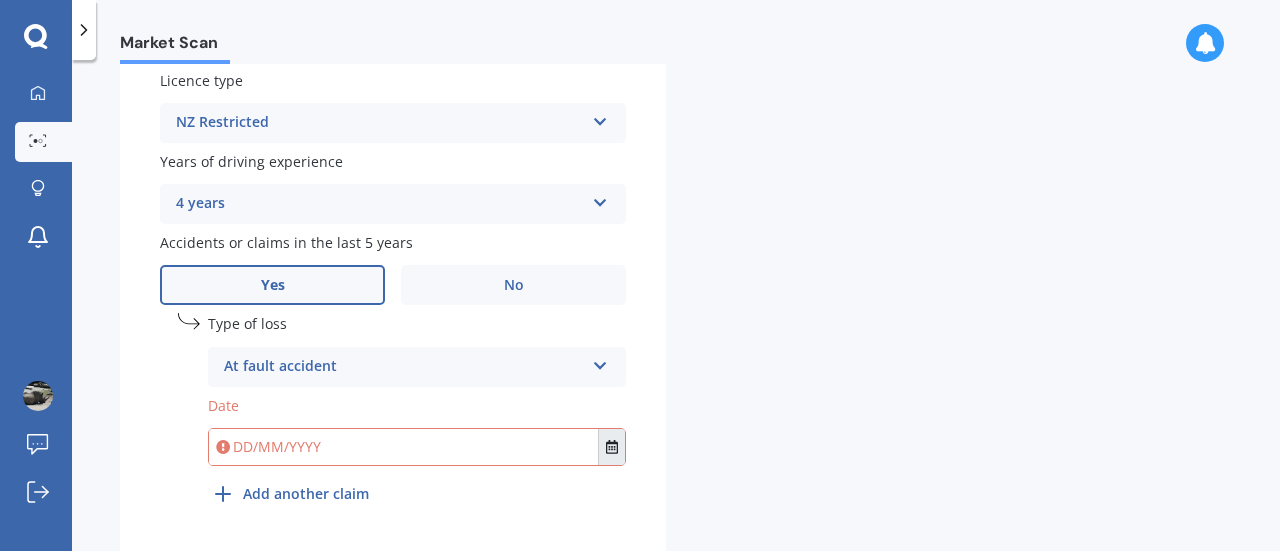 click 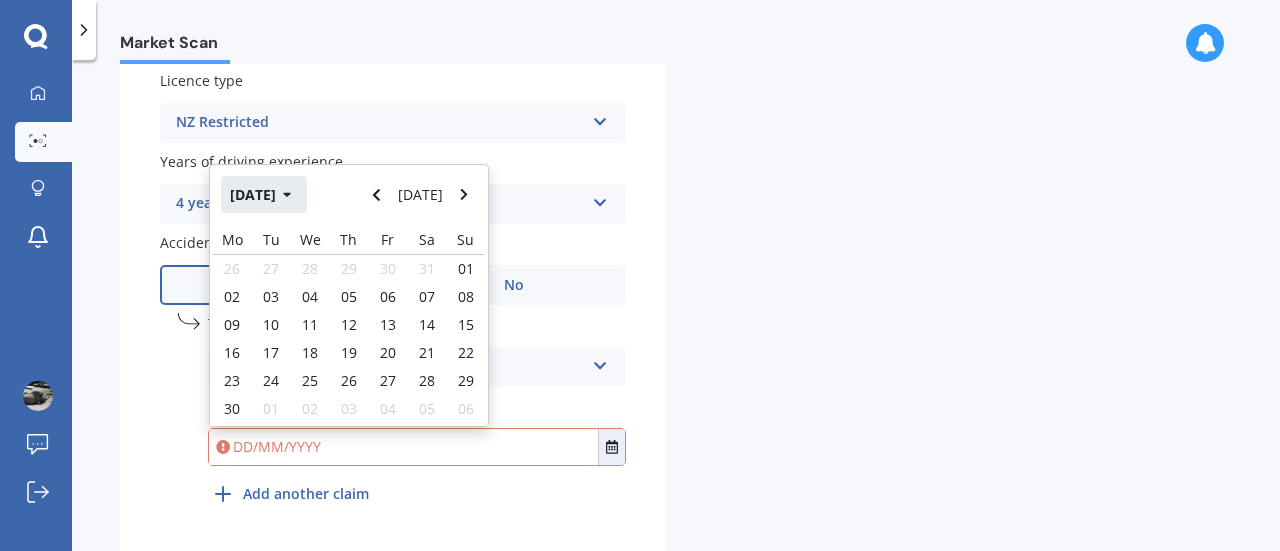 click 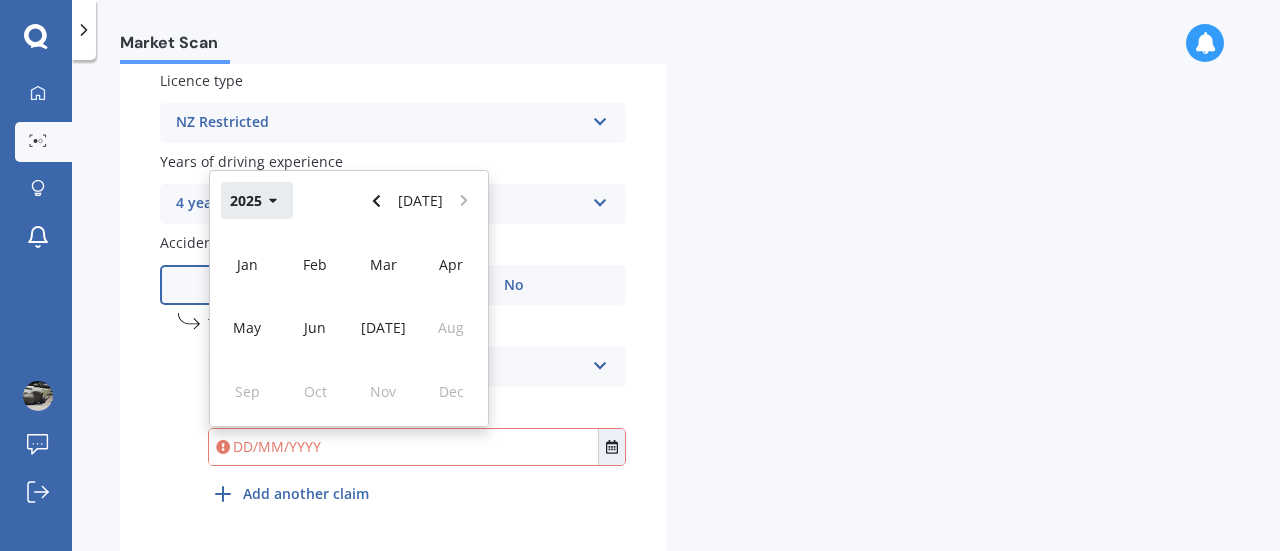 click on "2025" at bounding box center [257, 200] 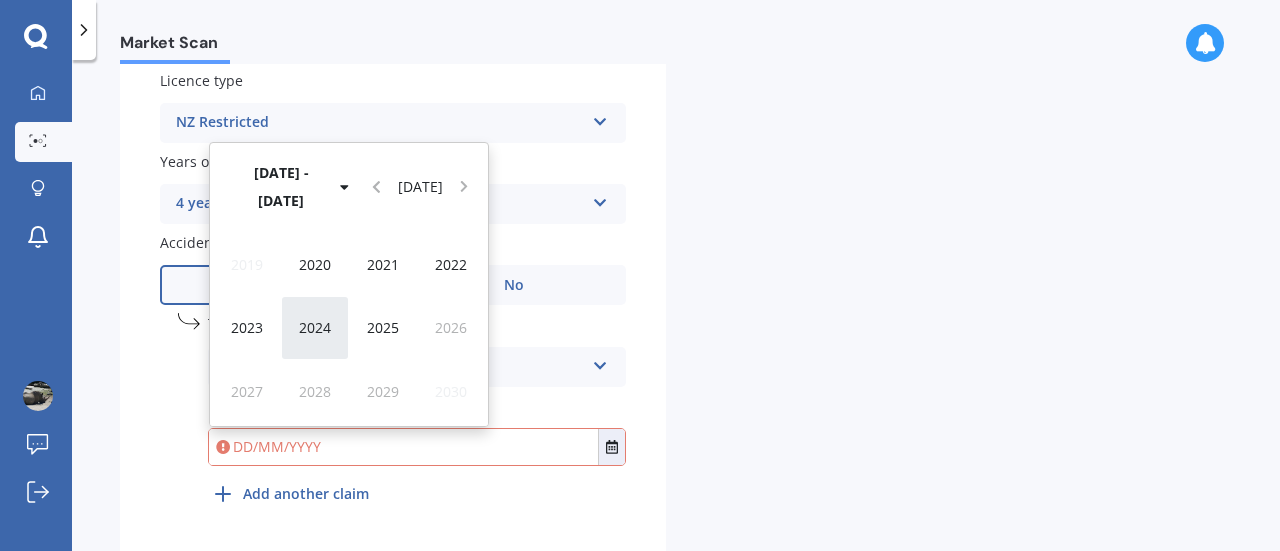 click on "2024" at bounding box center (315, 327) 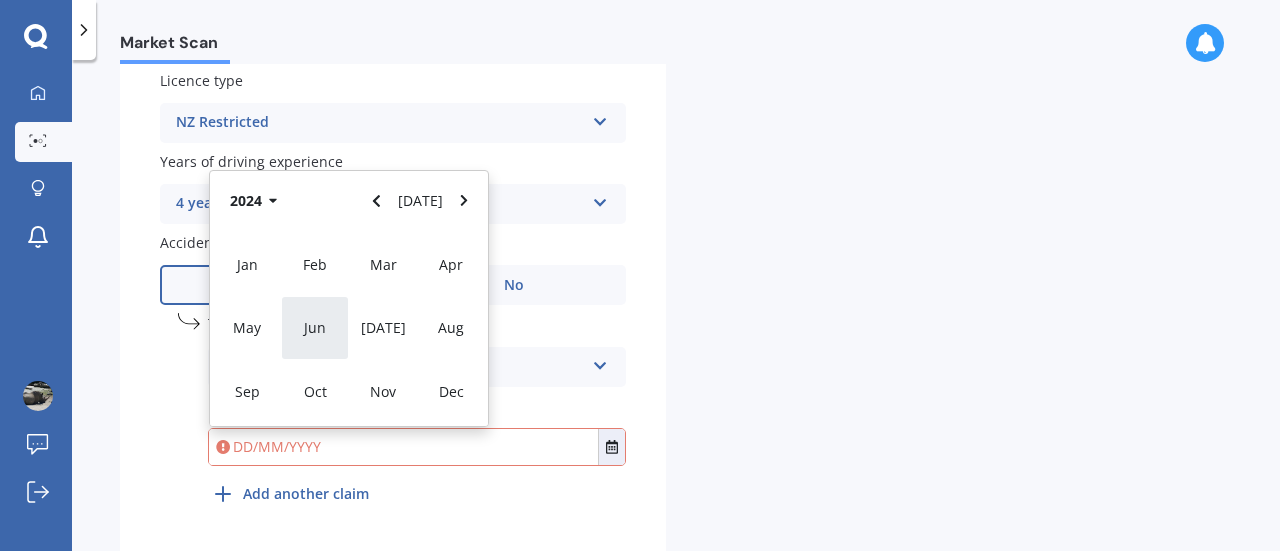 click on "Jun" at bounding box center [315, 327] 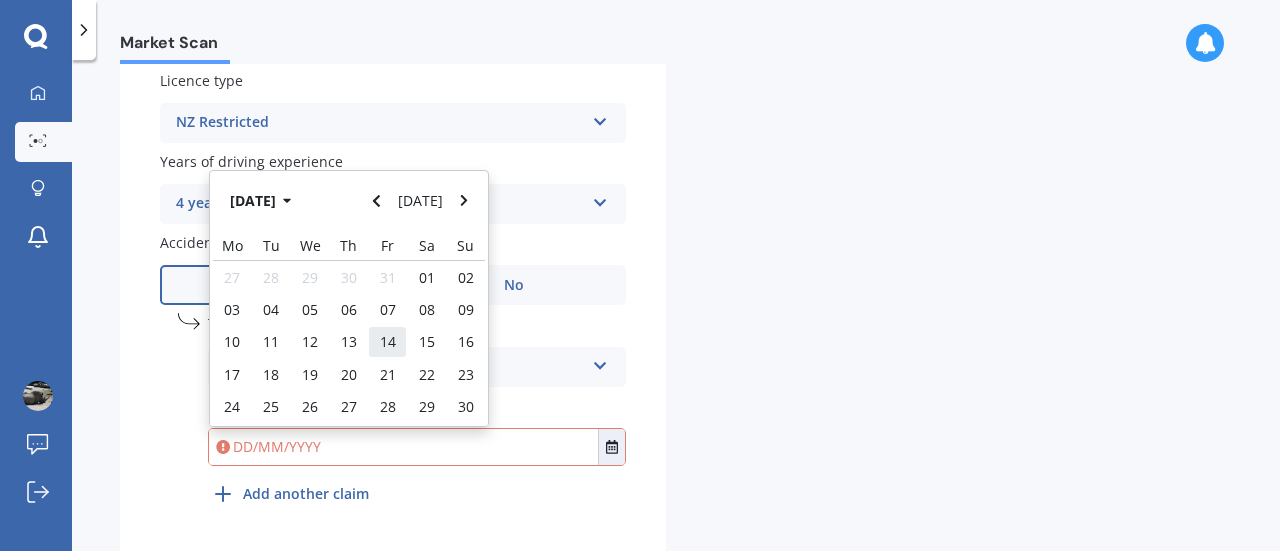 click on "14" at bounding box center [388, 341] 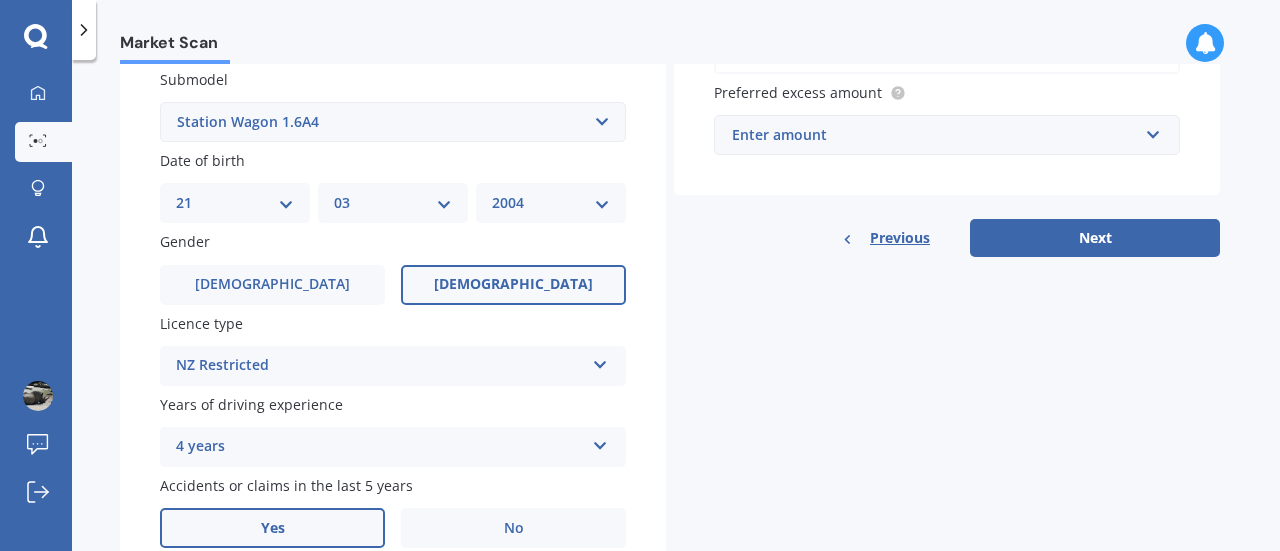scroll, scrollTop: 533, scrollLeft: 0, axis: vertical 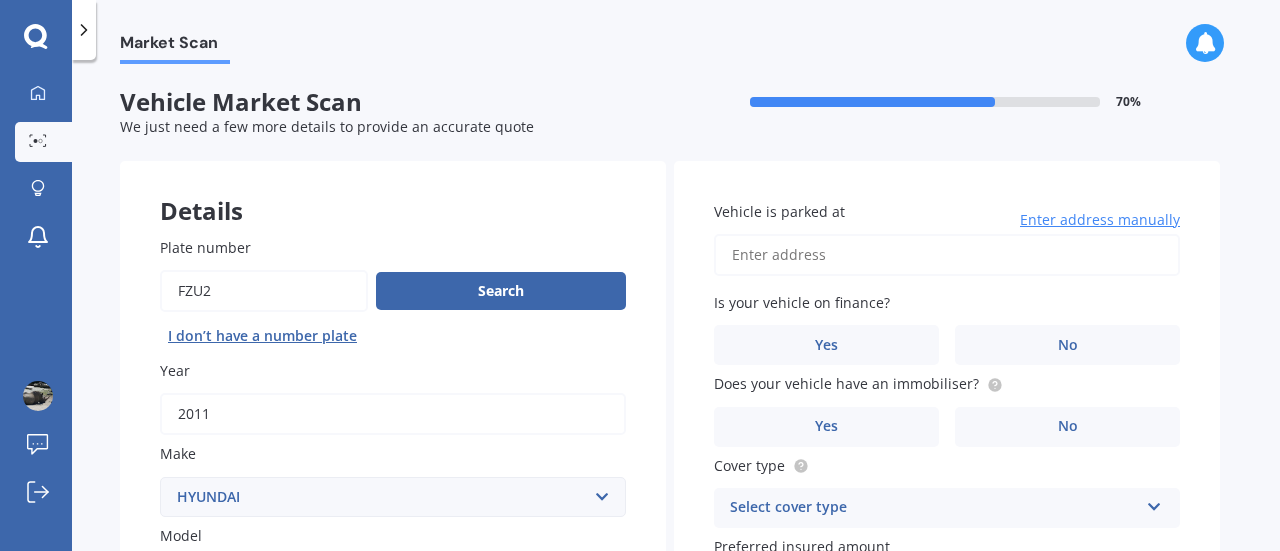 click on "Vehicle is parked at" at bounding box center [947, 255] 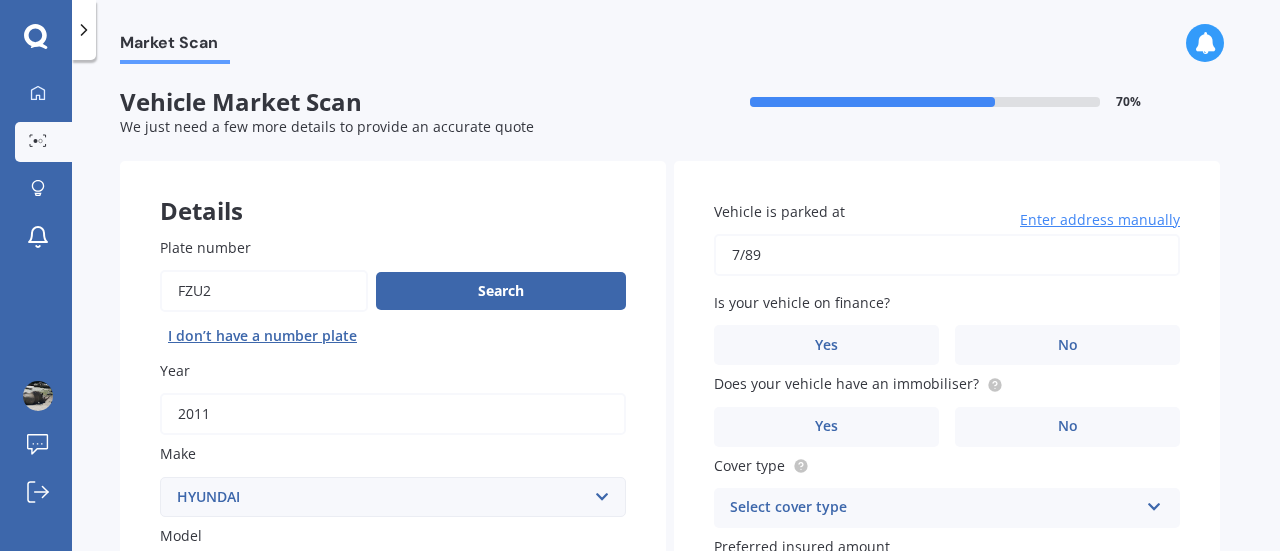 click on "7/89" at bounding box center [947, 255] 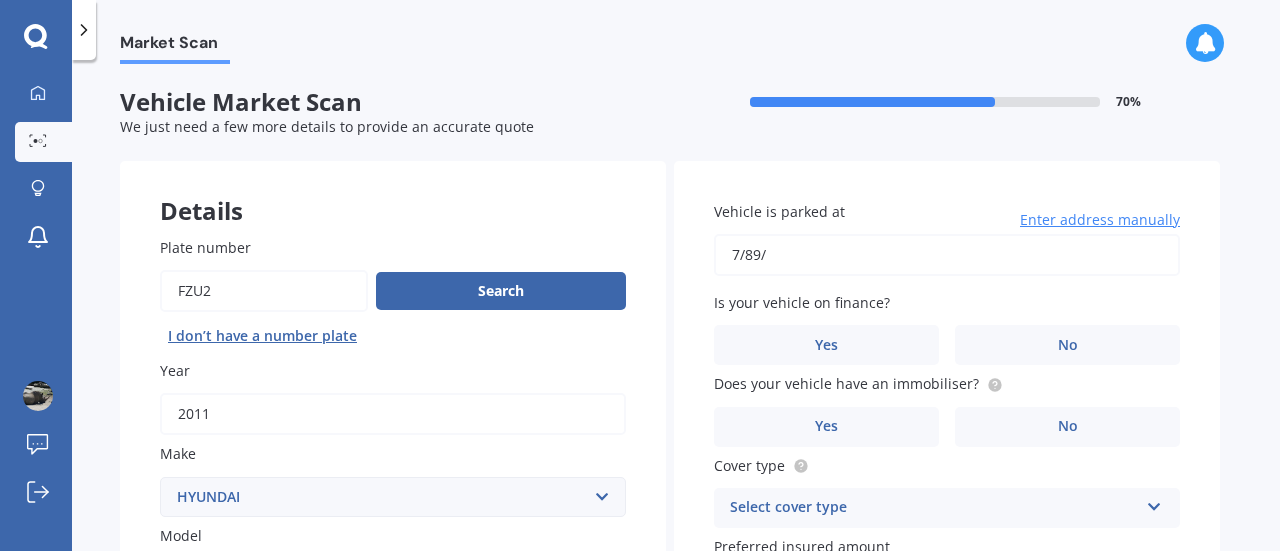 click on "7/89/" at bounding box center [947, 255] 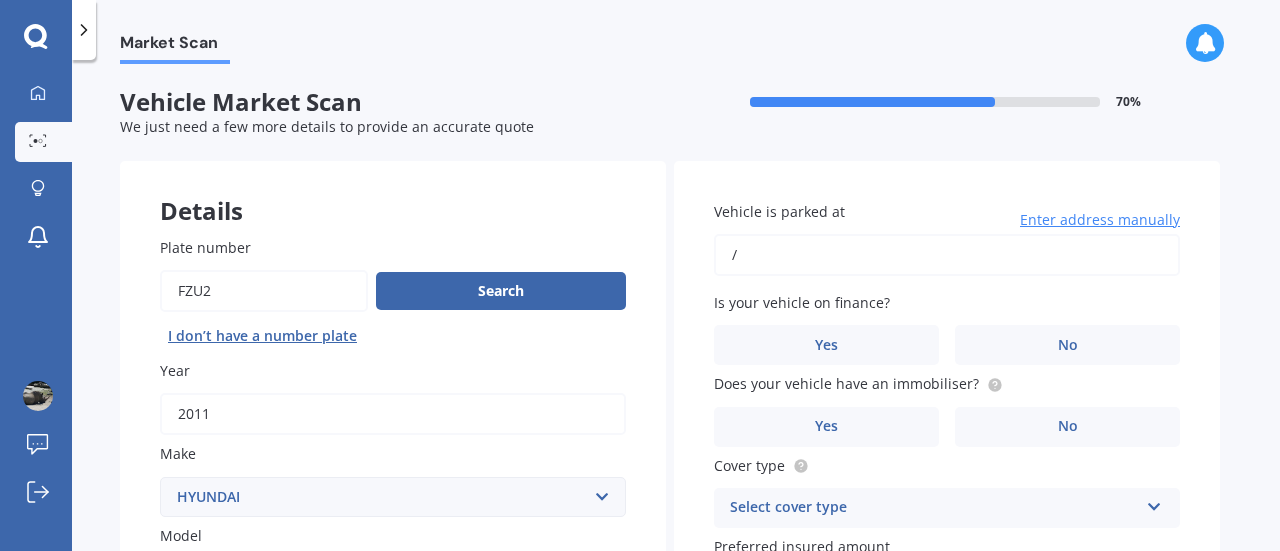 type on "7/89A Royal Road MasseyAuckland 0614" 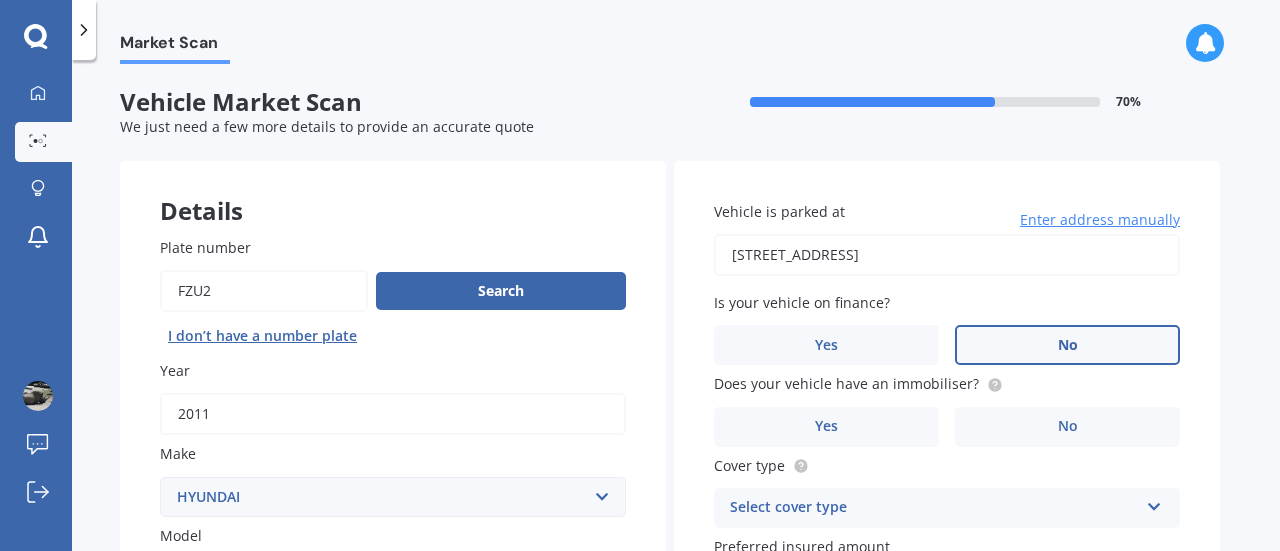 click on "No" at bounding box center [1068, 345] 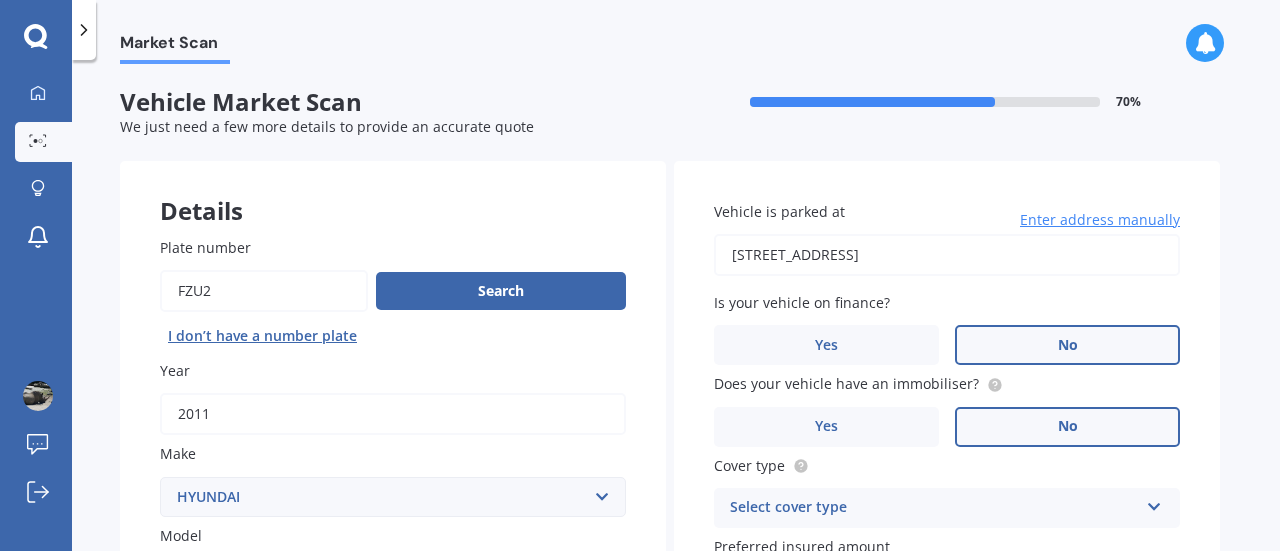 click on "No" at bounding box center [1067, 427] 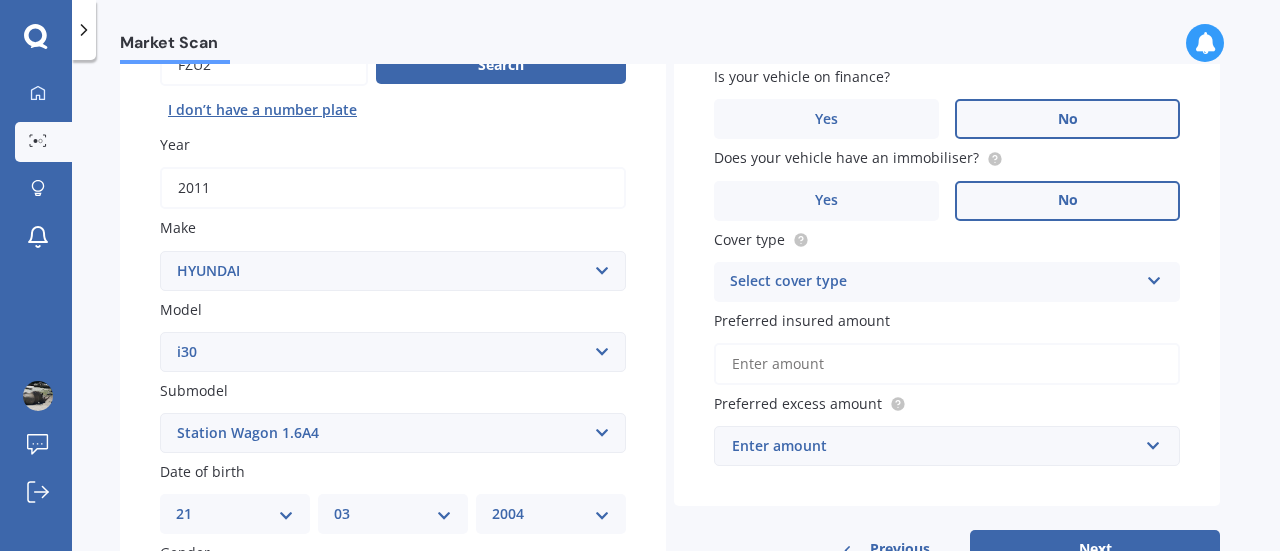 scroll, scrollTop: 247, scrollLeft: 0, axis: vertical 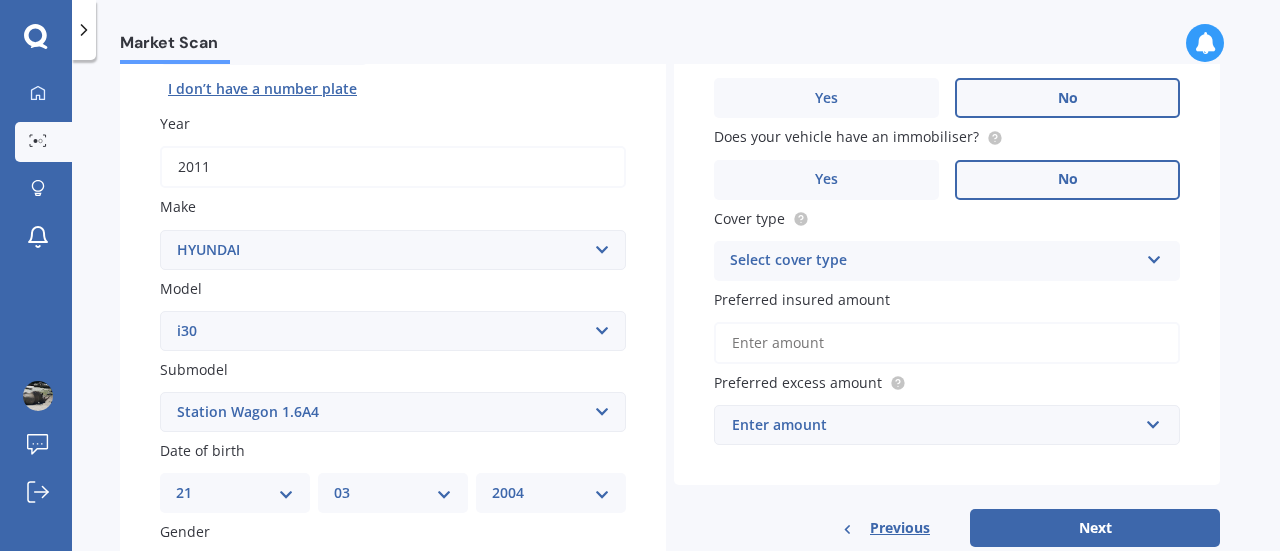 click on "Select cover type" at bounding box center [934, 261] 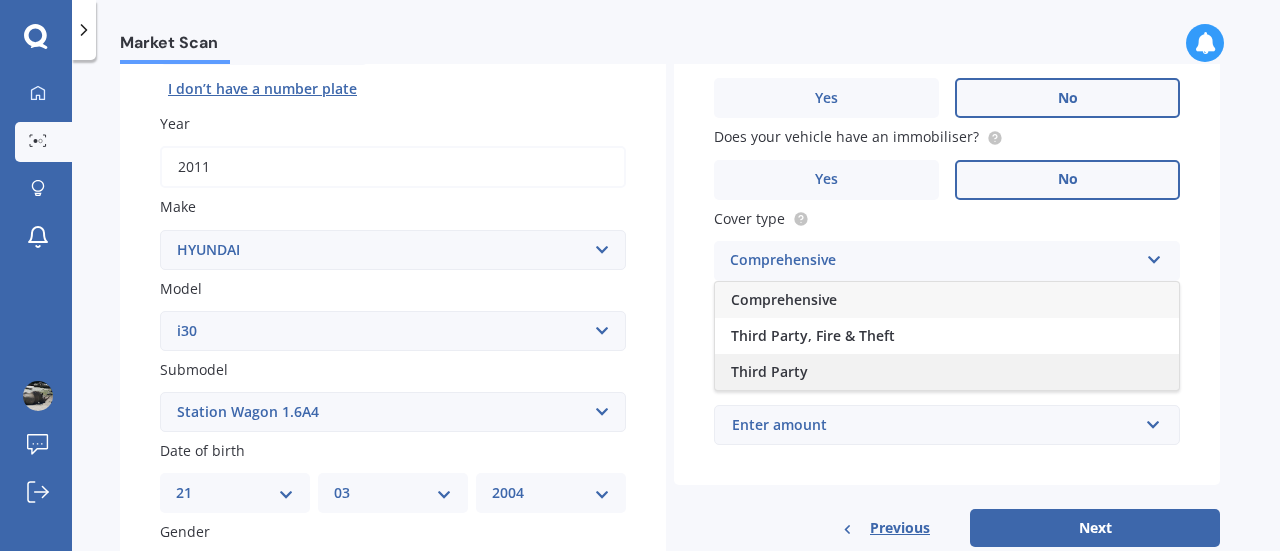 click on "Third Party" at bounding box center [947, 372] 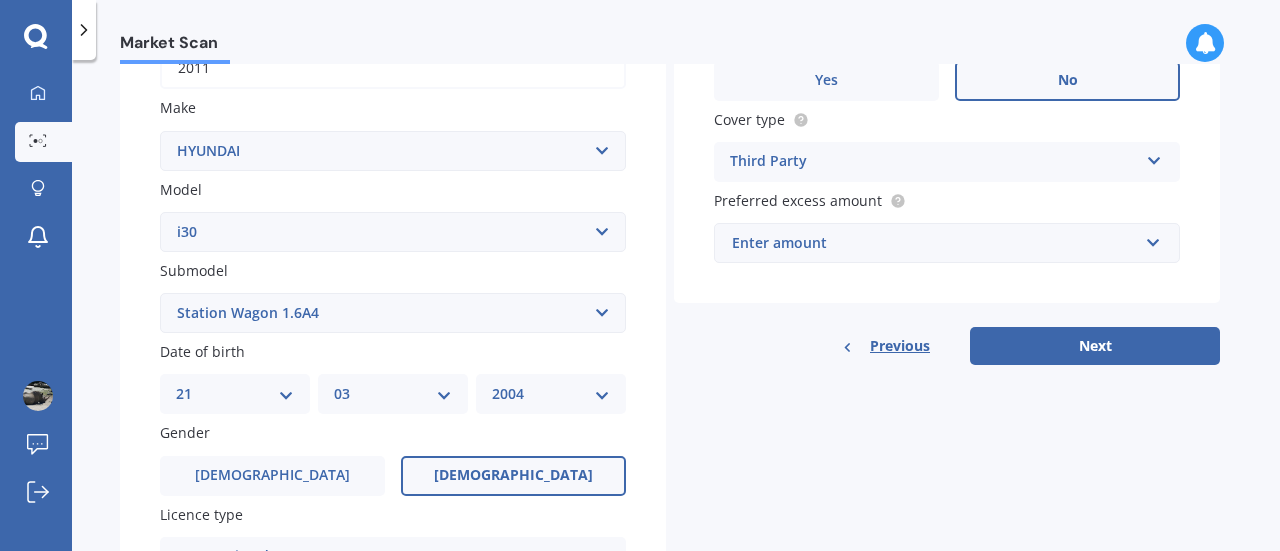 scroll, scrollTop: 354, scrollLeft: 0, axis: vertical 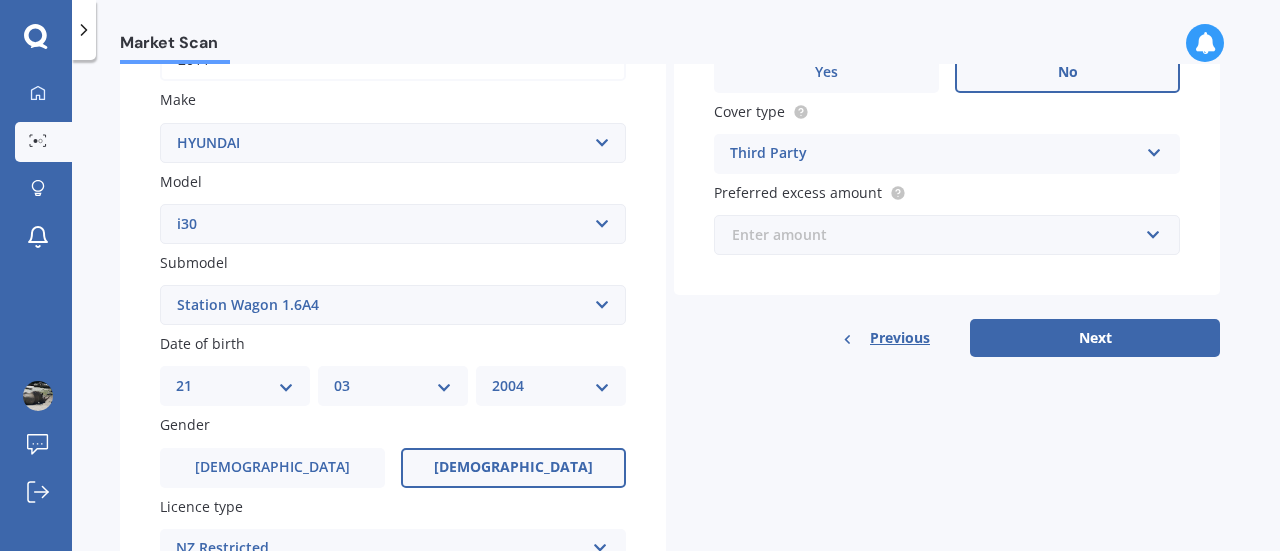 click at bounding box center [940, 235] 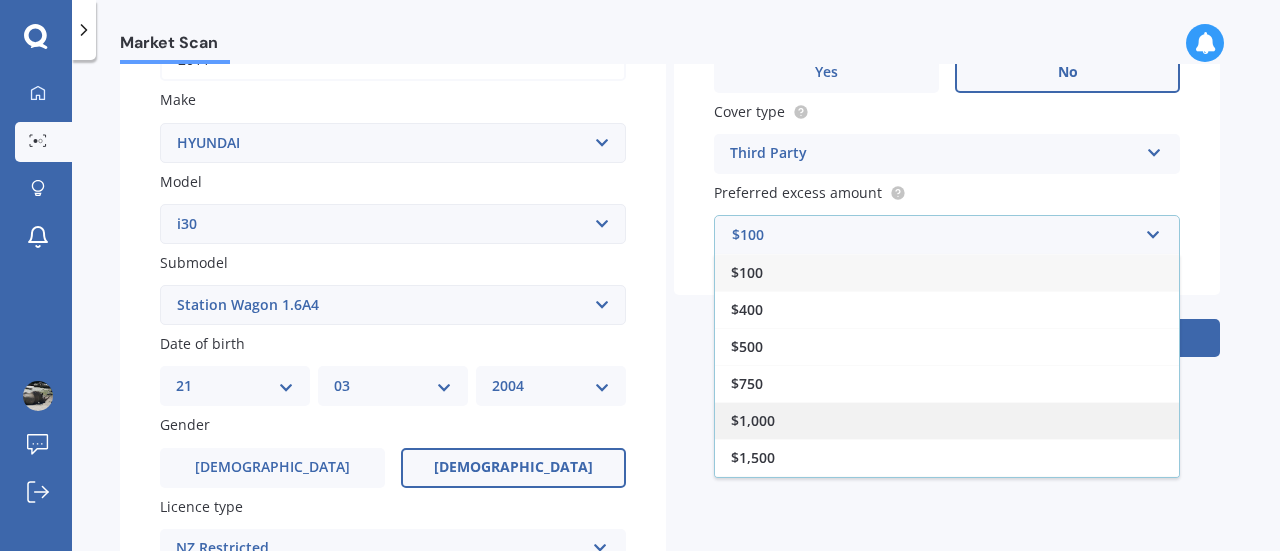 click on "$1,000" at bounding box center (947, 420) 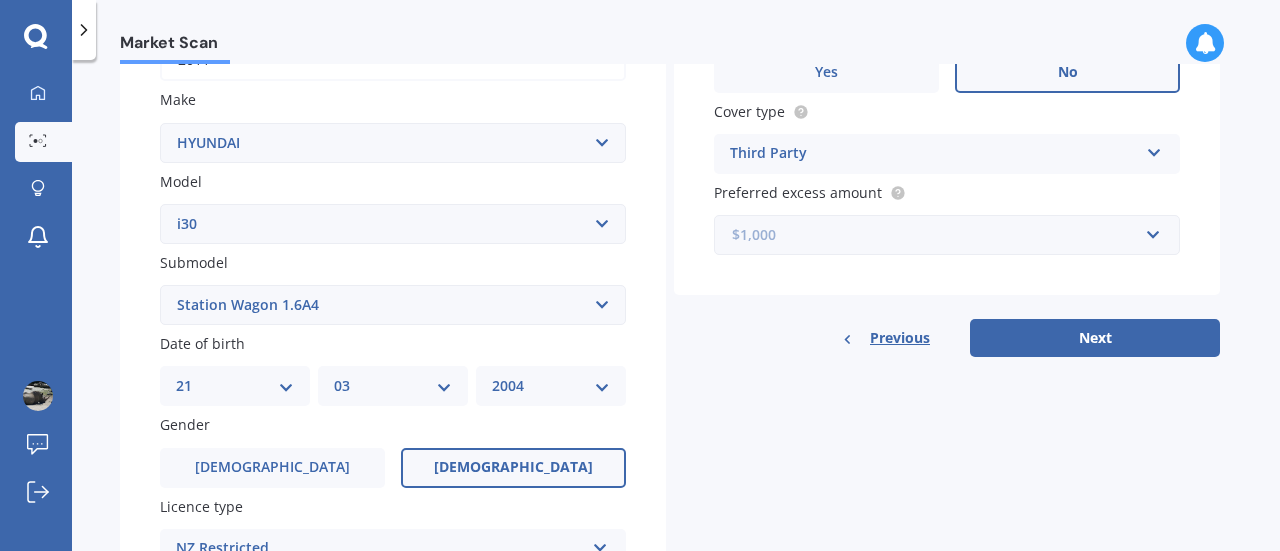 click at bounding box center [940, 235] 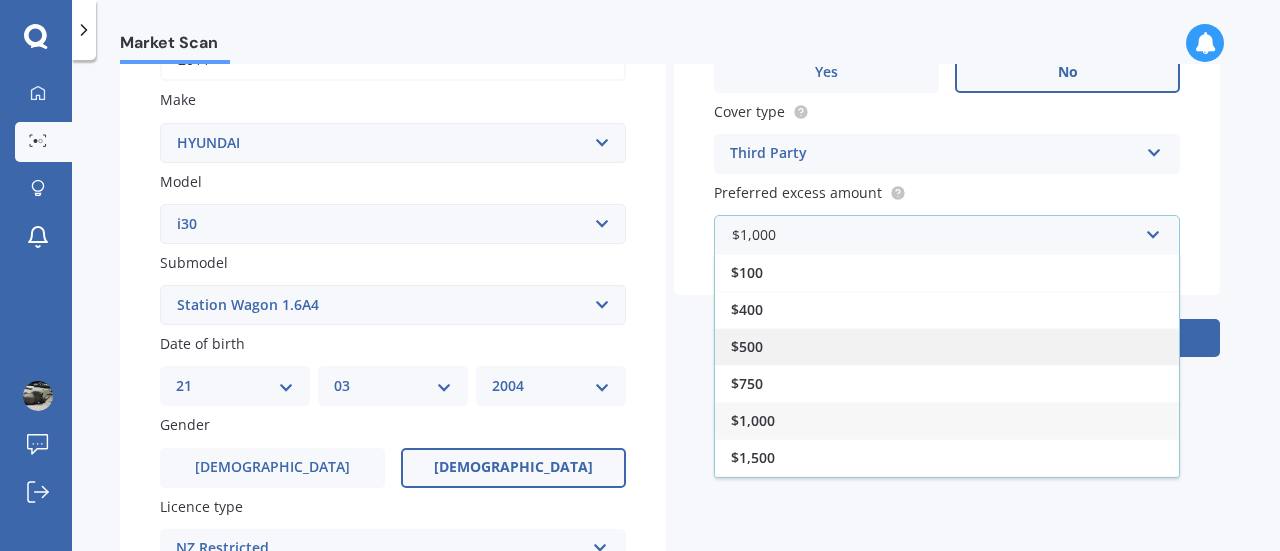 click on "$500" at bounding box center (947, 346) 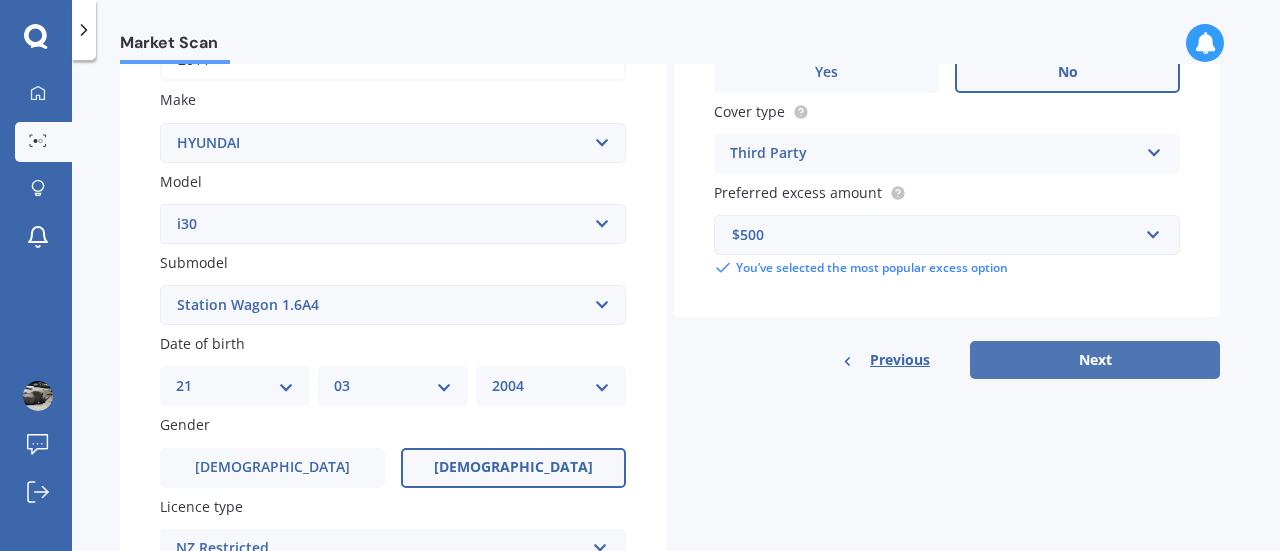 click on "Next" at bounding box center [1095, 360] 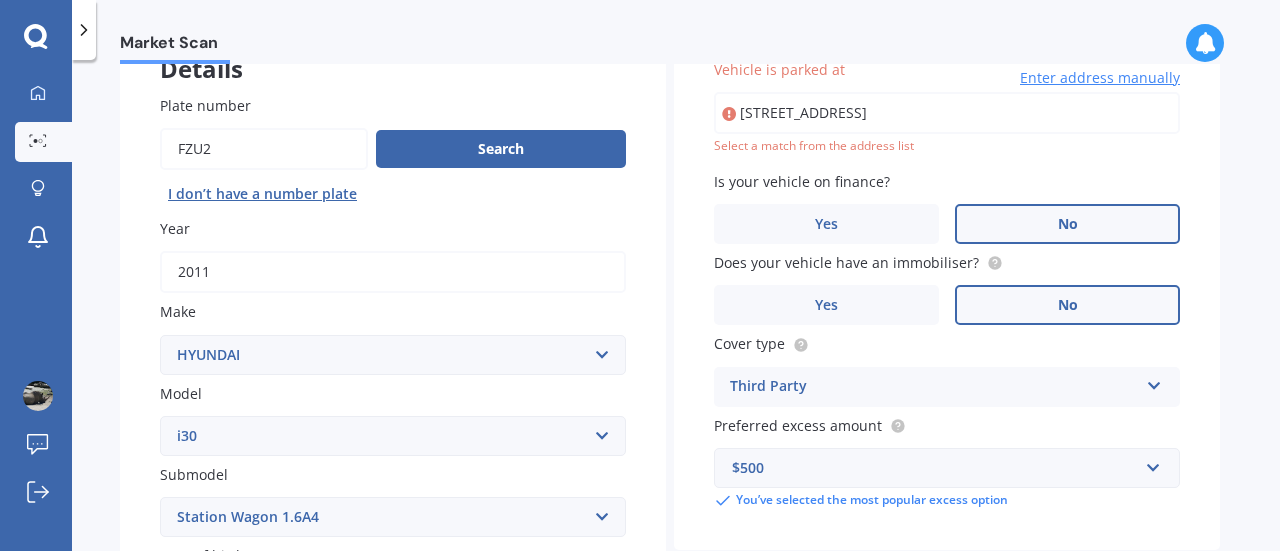 scroll, scrollTop: 136, scrollLeft: 0, axis: vertical 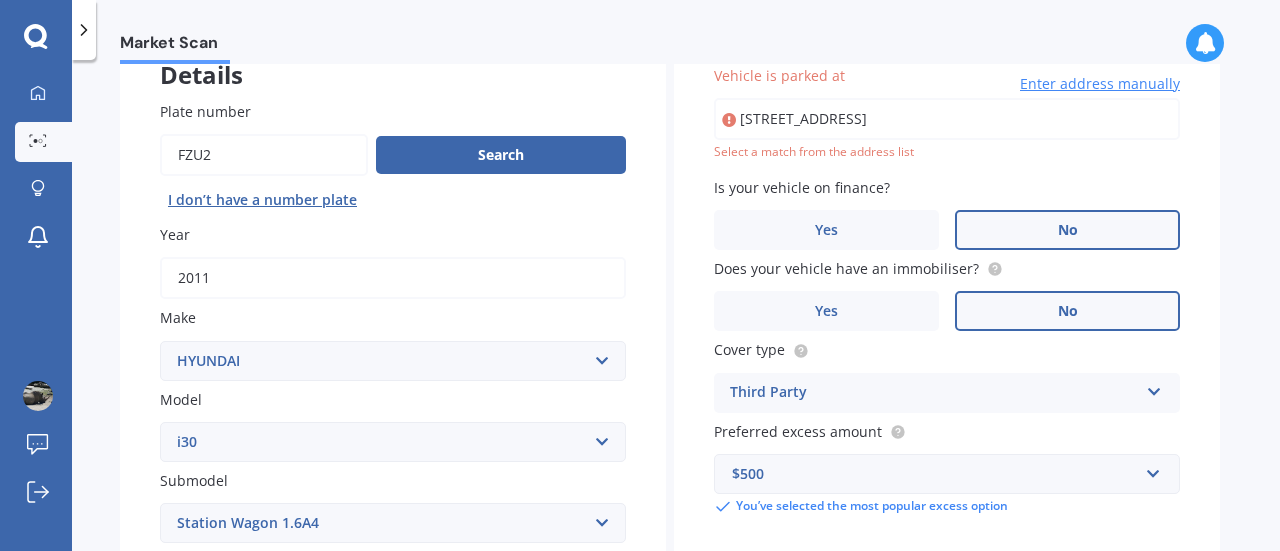 click on "Enter address manually" at bounding box center [1100, 84] 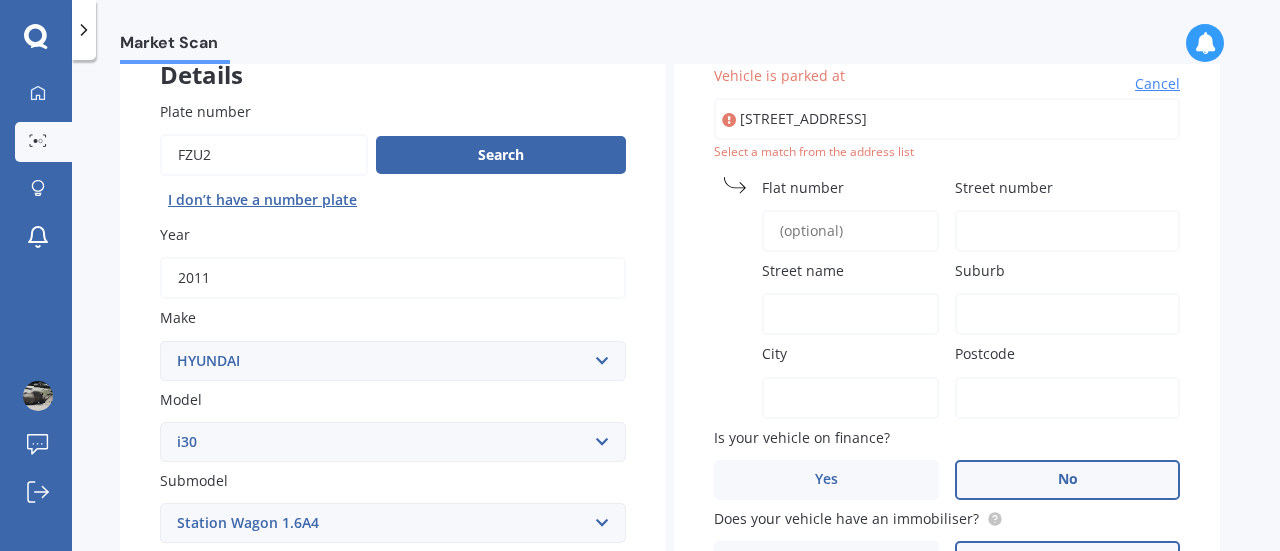 click on "Flat number" at bounding box center [850, 231] 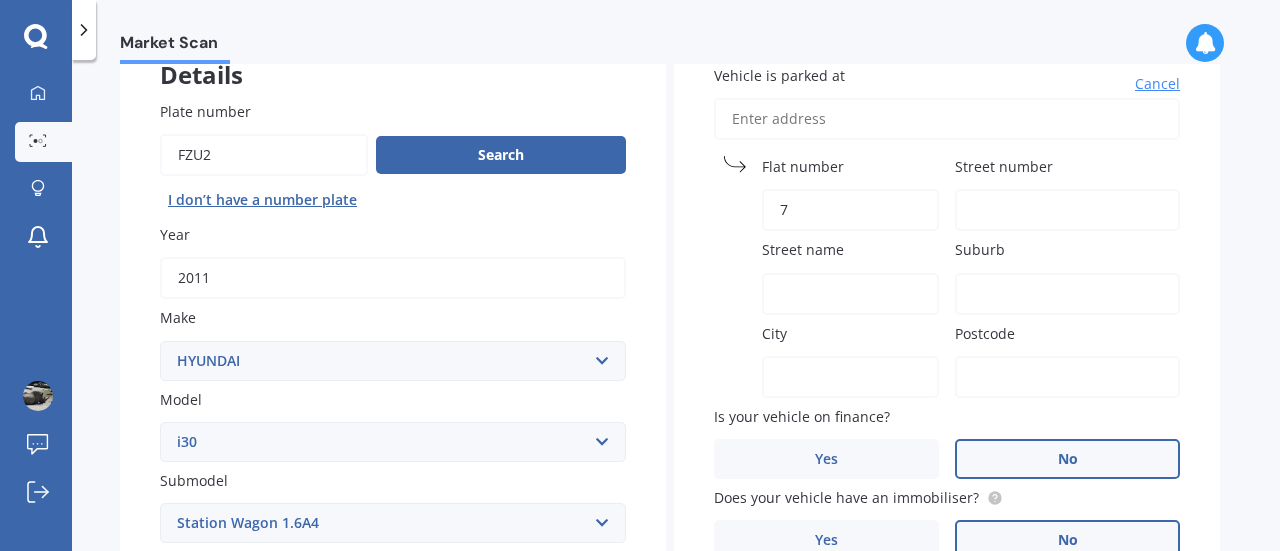 type on "7" 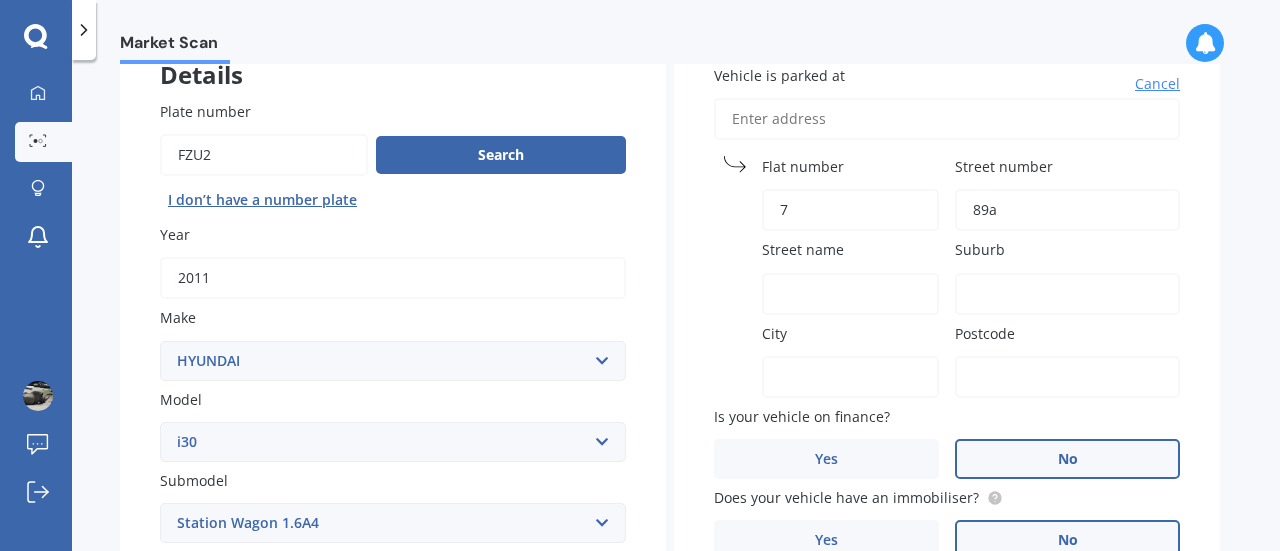 type on "89a" 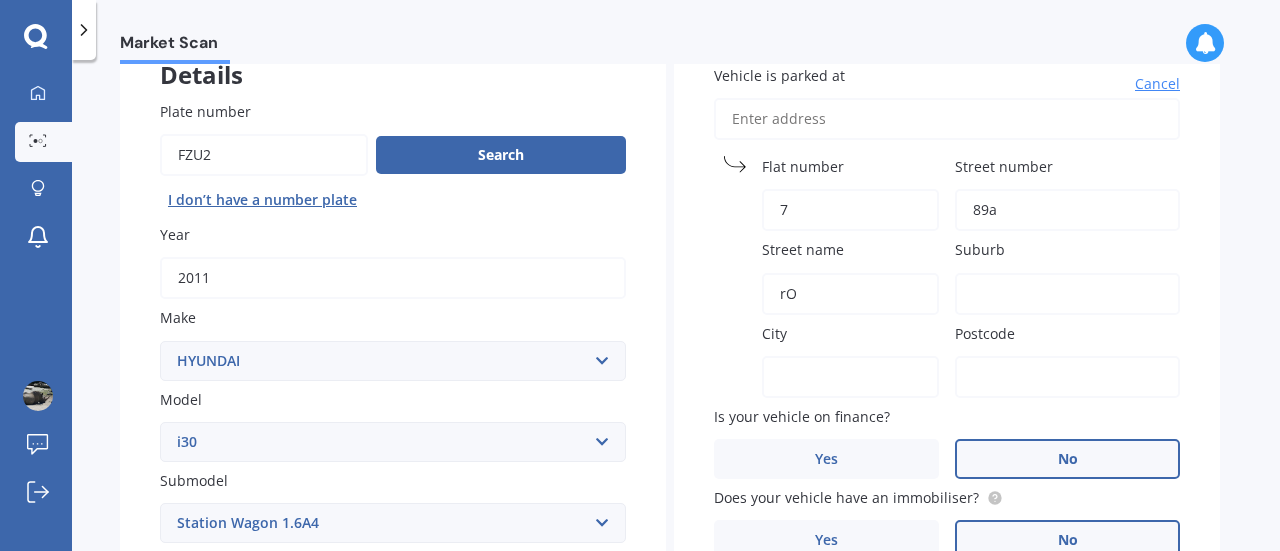 type on "r" 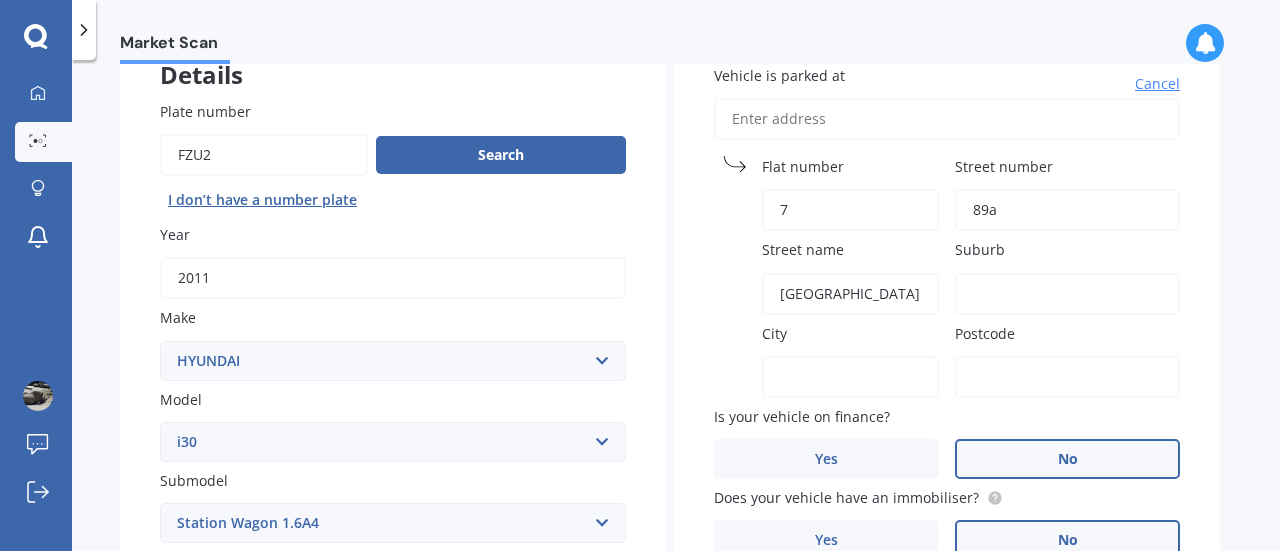 type on "Royal Road" 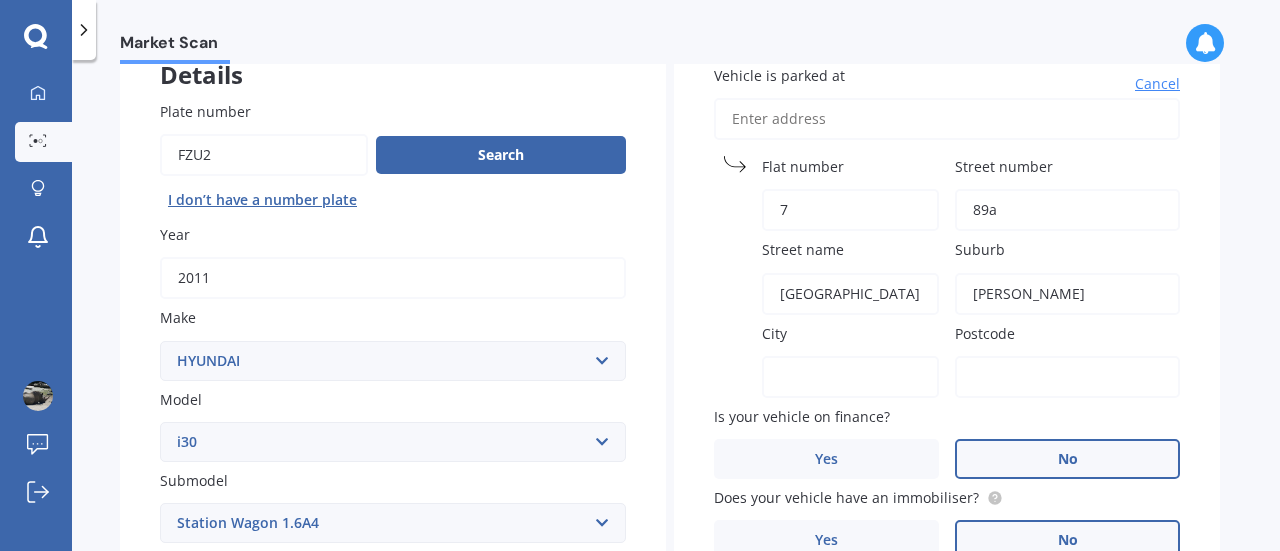 type on "Massey" 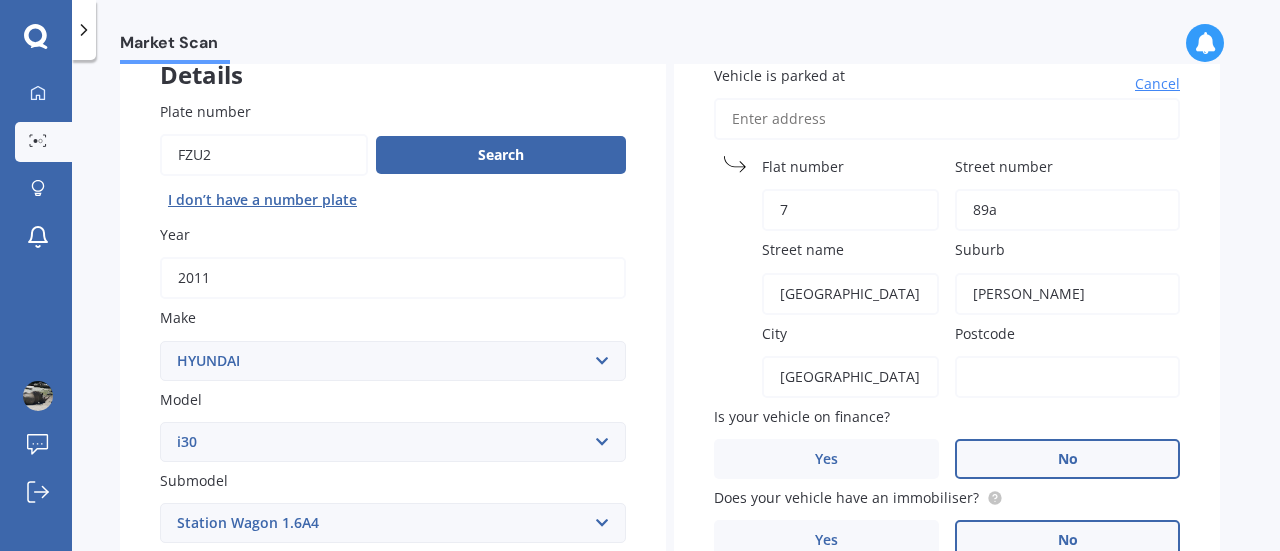 type on "Auckland" 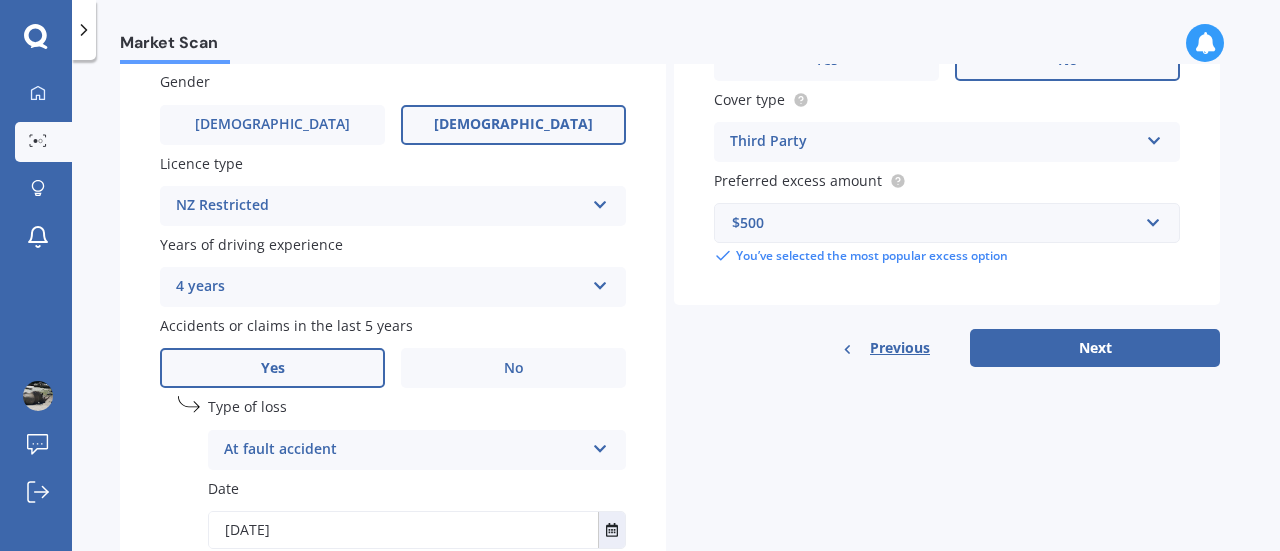 scroll, scrollTop: 762, scrollLeft: 0, axis: vertical 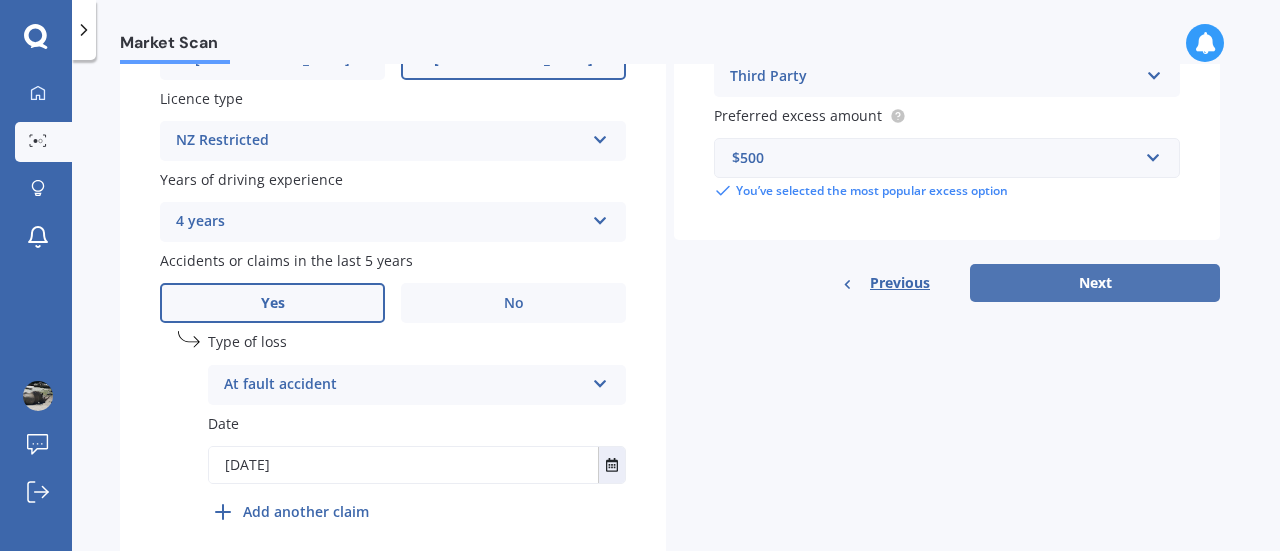 type on "0614" 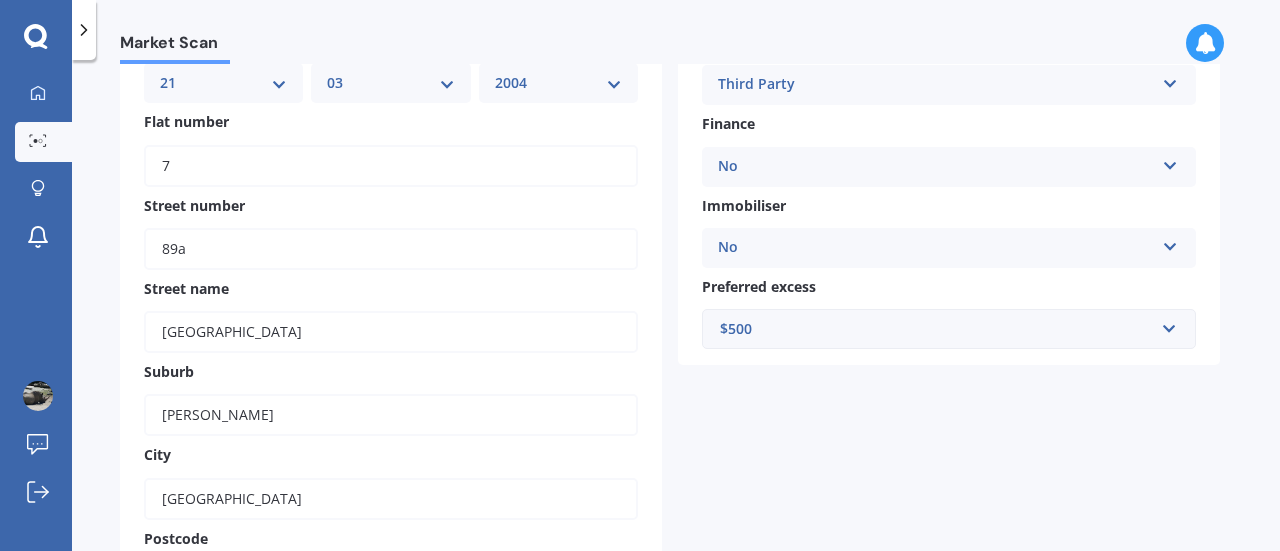 scroll, scrollTop: 0, scrollLeft: 0, axis: both 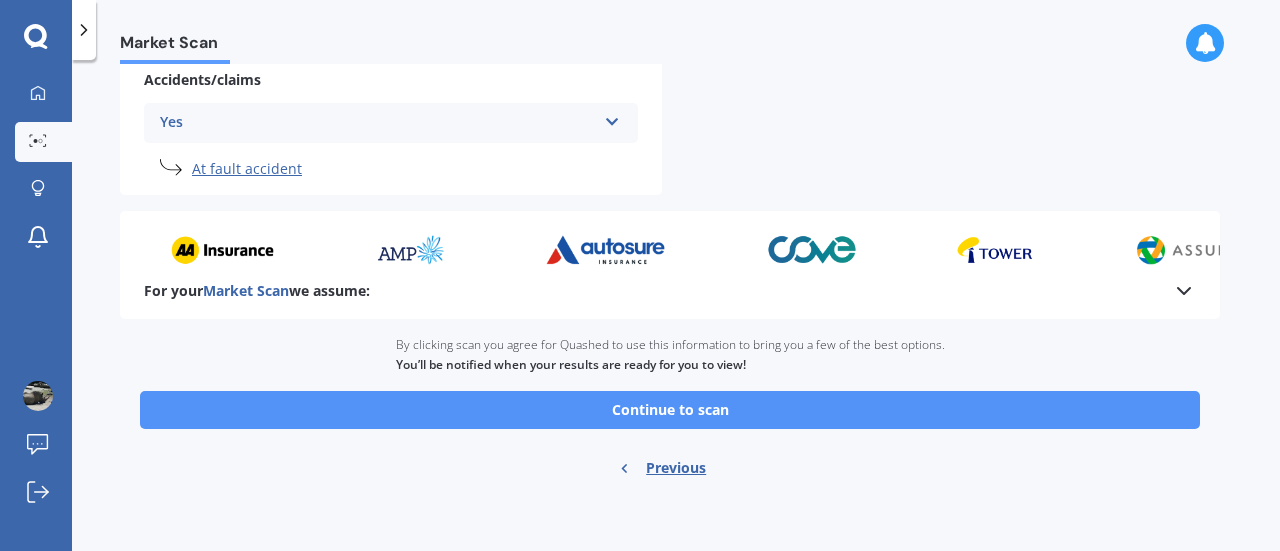click on "Continue to scan" at bounding box center [670, 410] 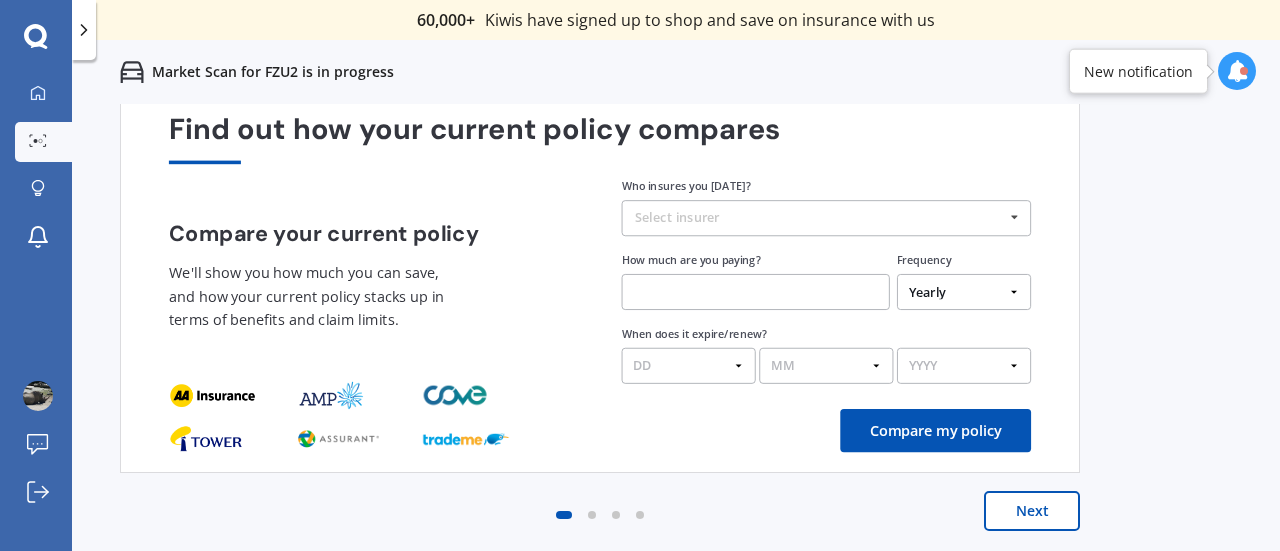 scroll, scrollTop: 0, scrollLeft: 0, axis: both 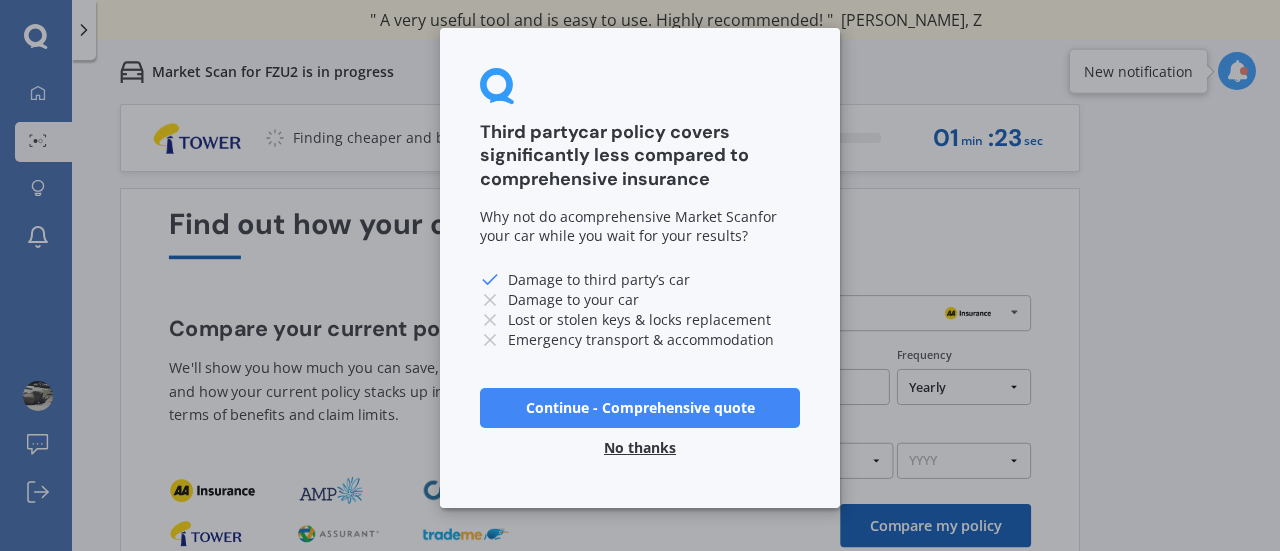 click on "No thanks" at bounding box center [640, 448] 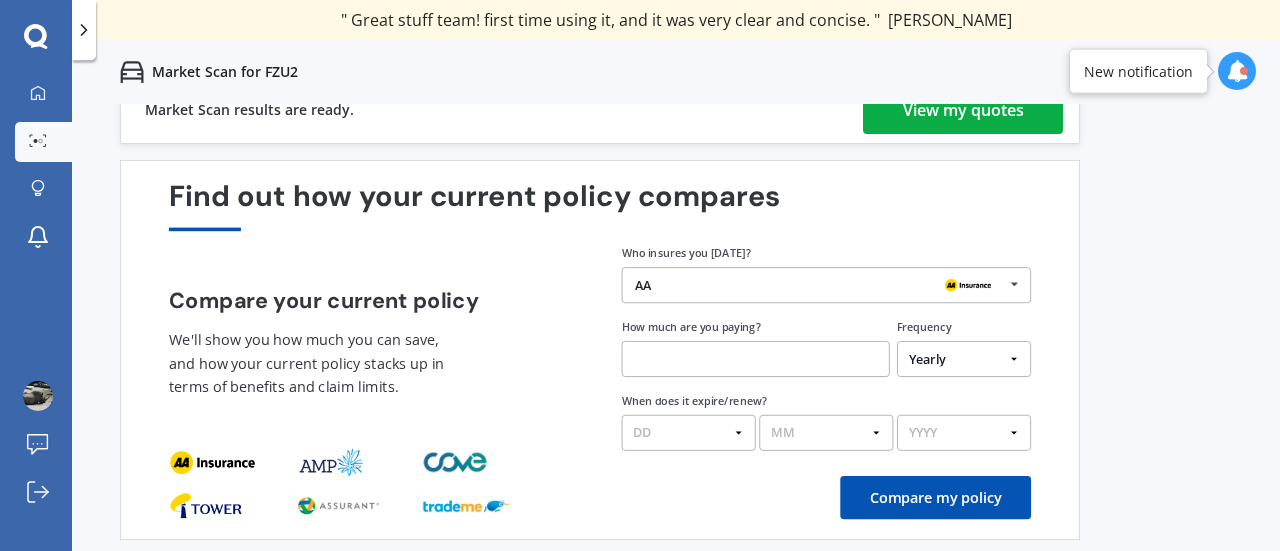 scroll, scrollTop: 0, scrollLeft: 0, axis: both 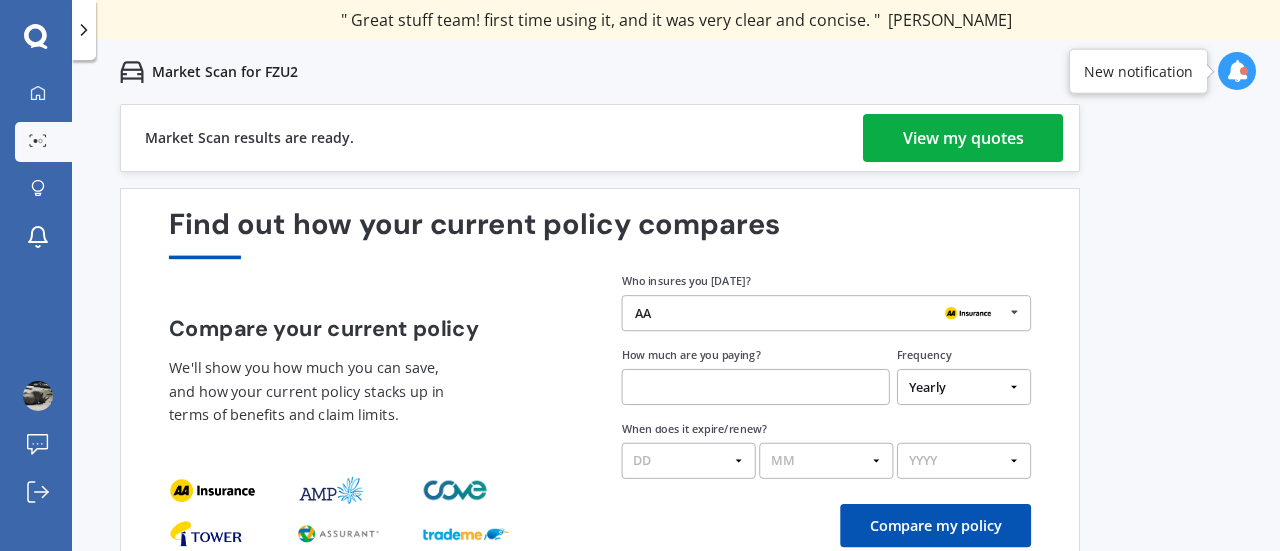 click on "View my quotes" at bounding box center (963, 138) 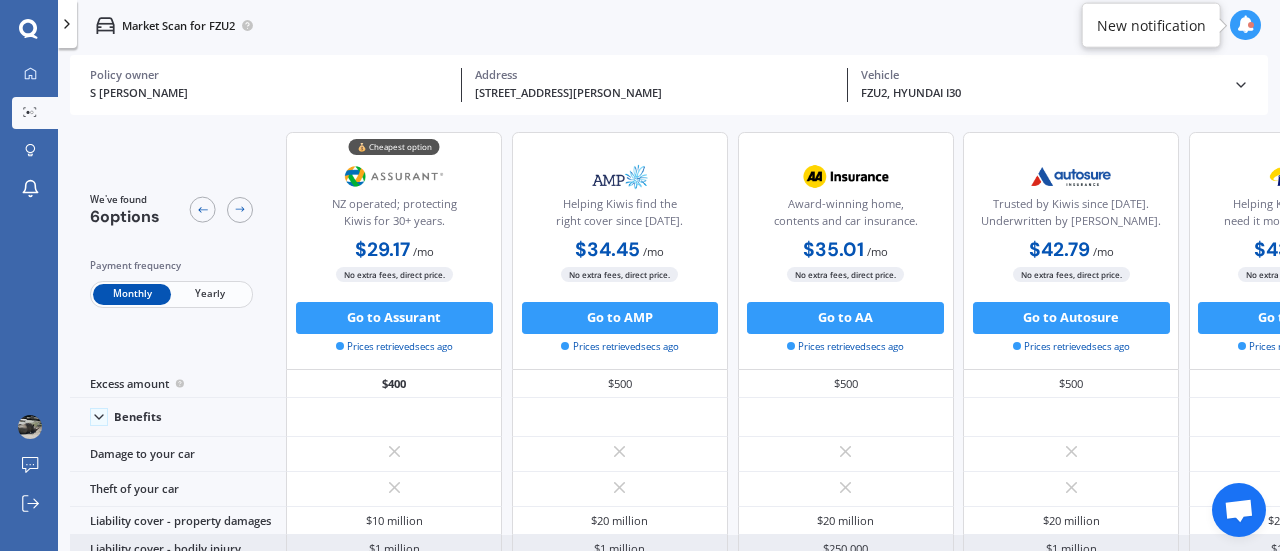 scroll, scrollTop: 0, scrollLeft: 170, axis: horizontal 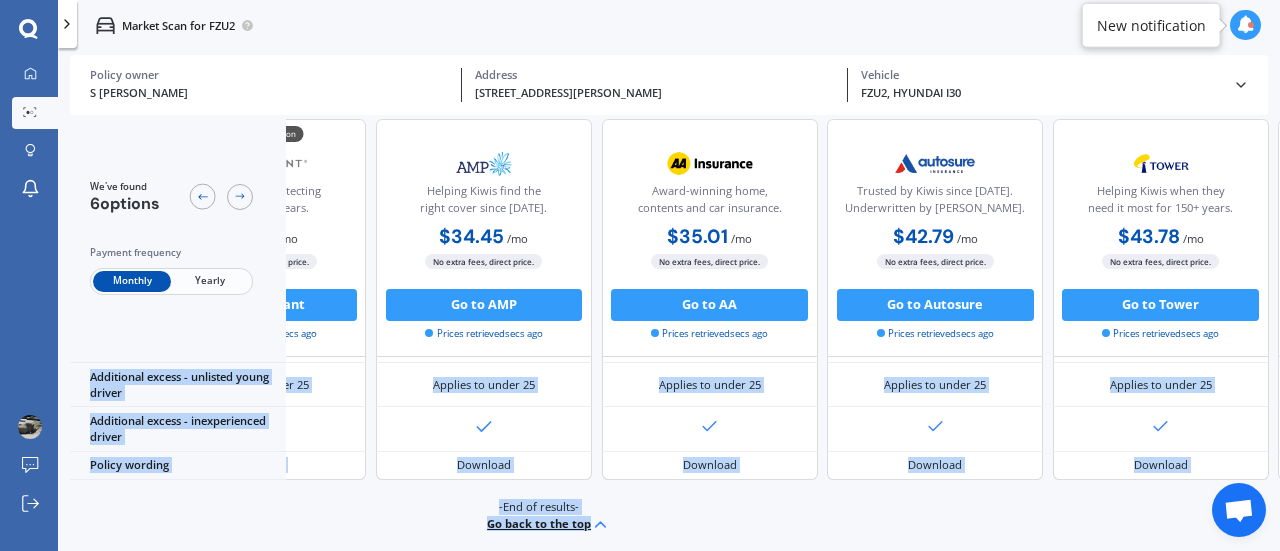 drag, startPoint x: 996, startPoint y: 544, endPoint x: 1153, endPoint y: 554, distance: 157.31815 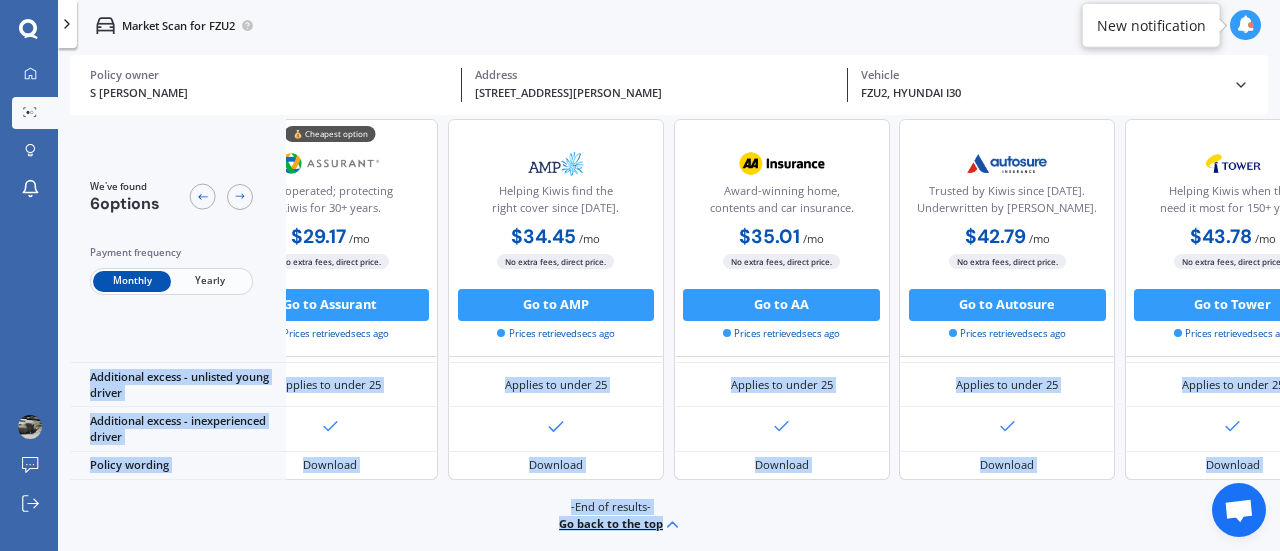 scroll, scrollTop: 696, scrollLeft: 0, axis: vertical 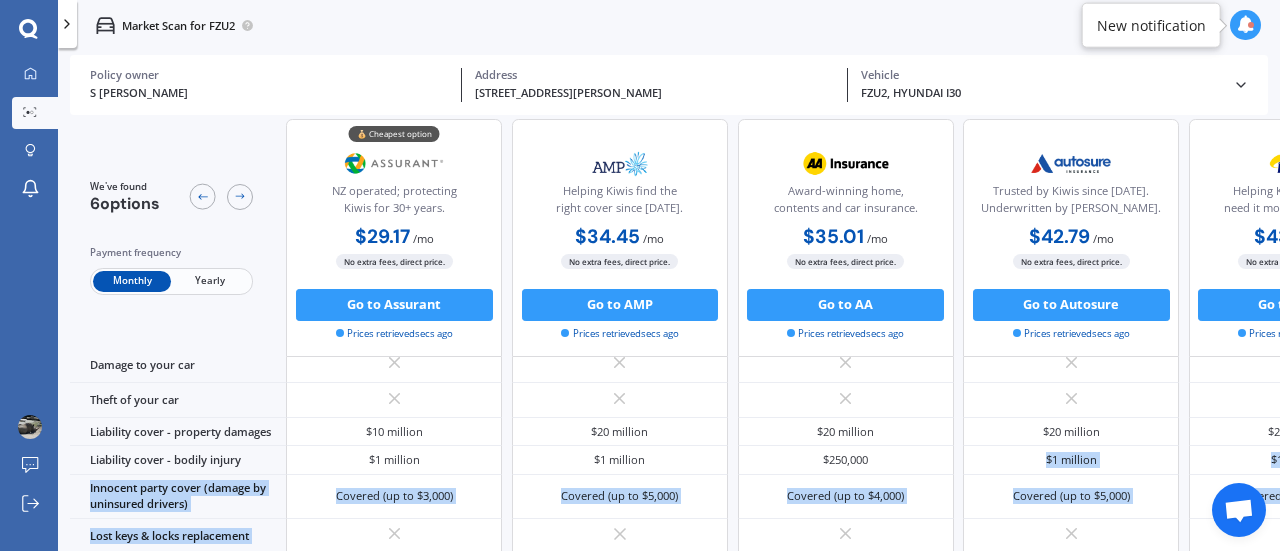 drag, startPoint x: 978, startPoint y: 543, endPoint x: 1058, endPoint y: 548, distance: 80.1561 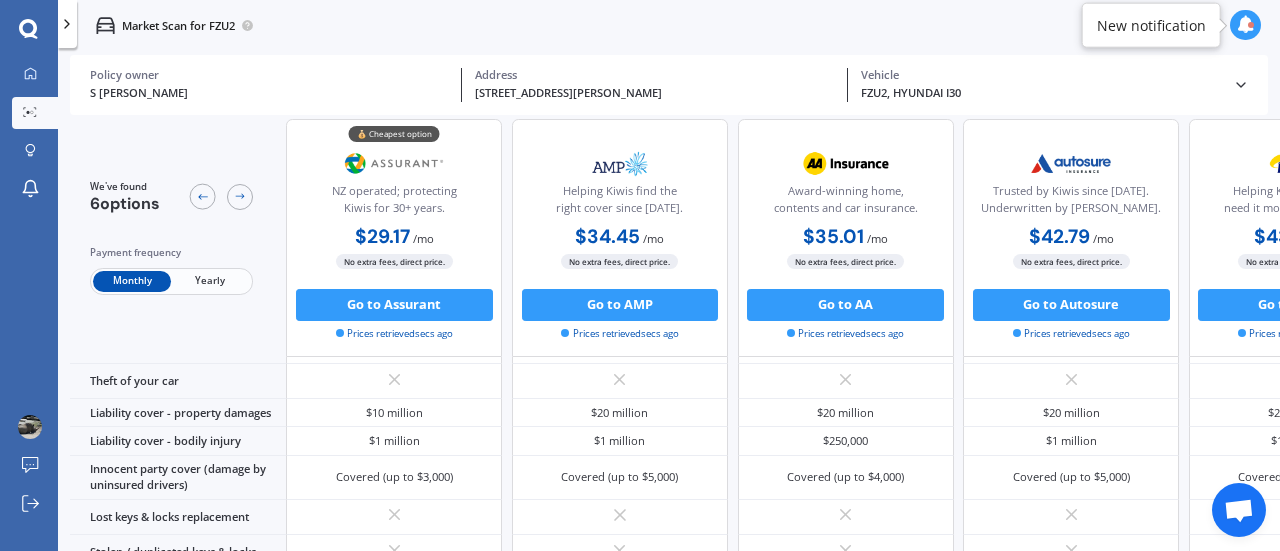 drag, startPoint x: 956, startPoint y: 544, endPoint x: 1175, endPoint y: 553, distance: 219.18486 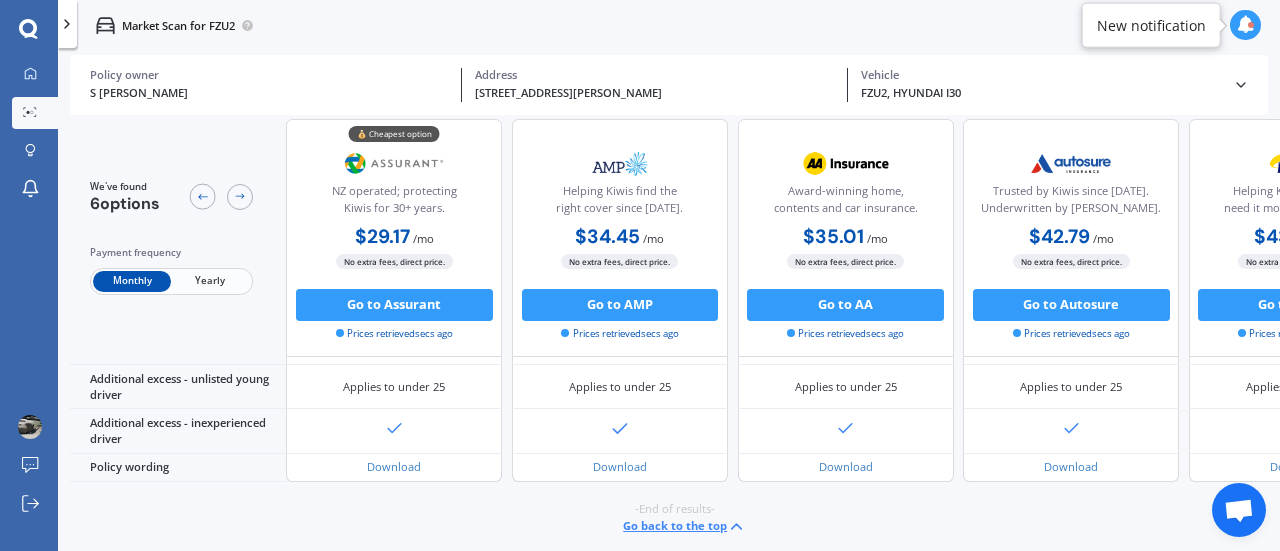 scroll, scrollTop: 696, scrollLeft: 0, axis: vertical 